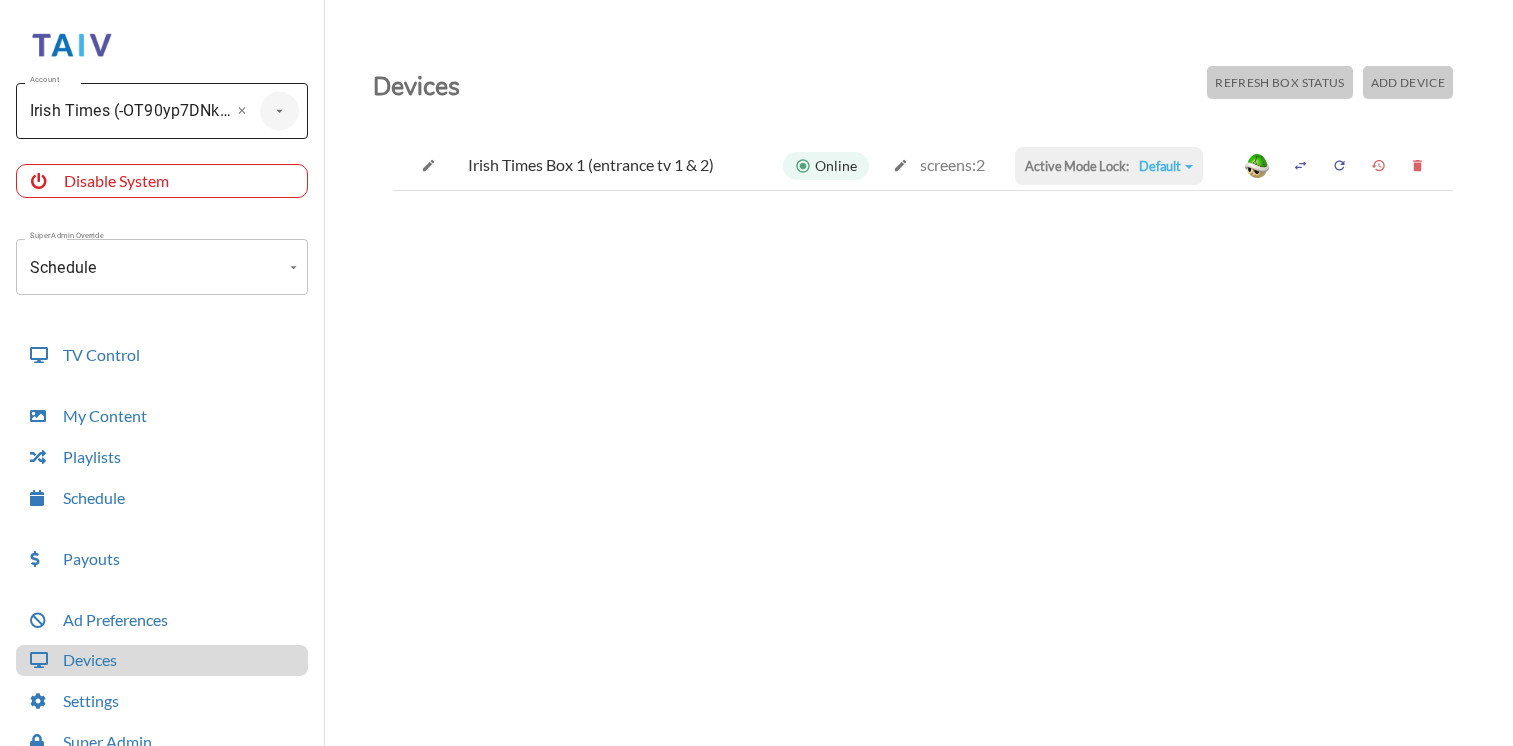 scroll, scrollTop: 0, scrollLeft: 0, axis: both 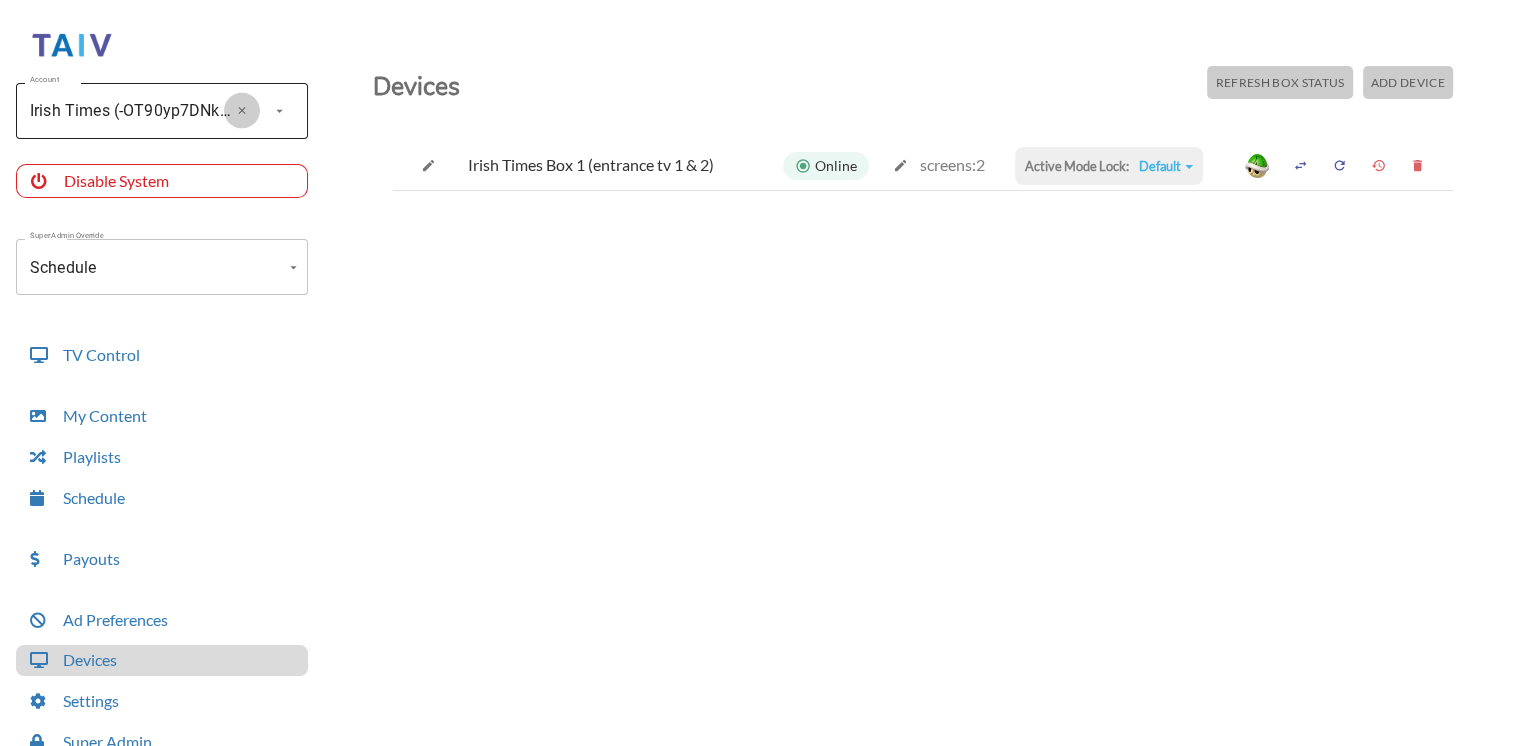click at bounding box center [242, 110] 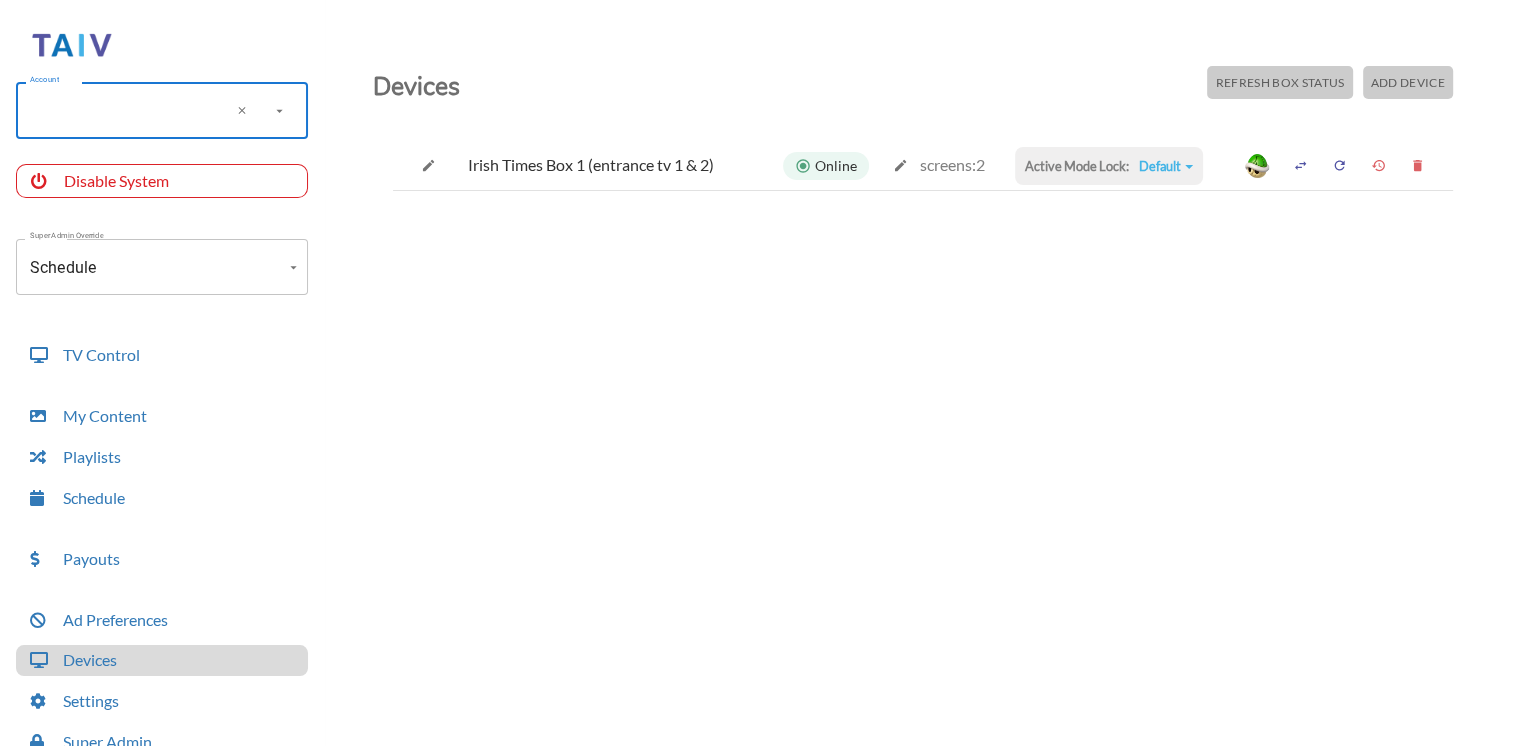 type on "d" 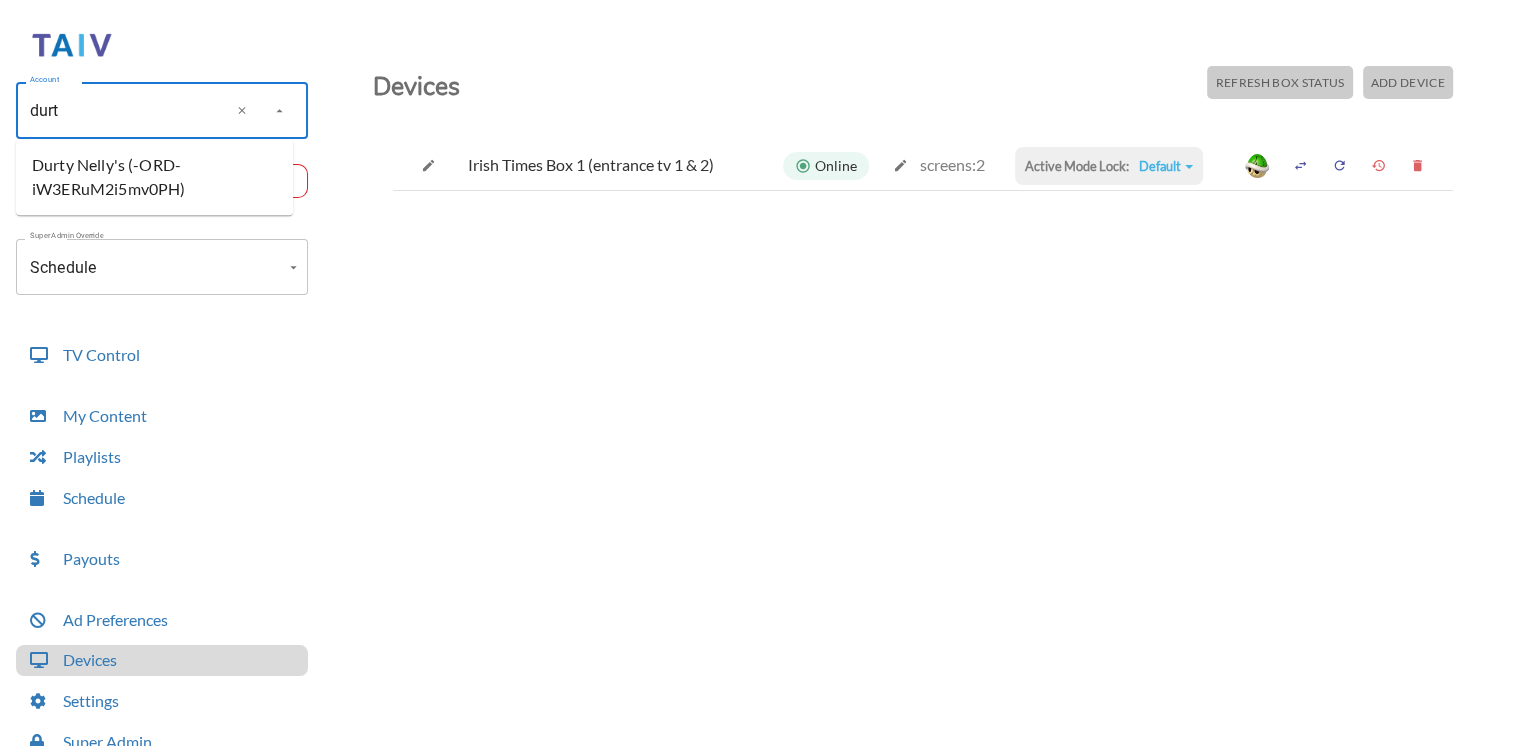 click on "Durty Nelly's (-ORD-iW3ERuM2i5mv0PH)" at bounding box center (154, 177) 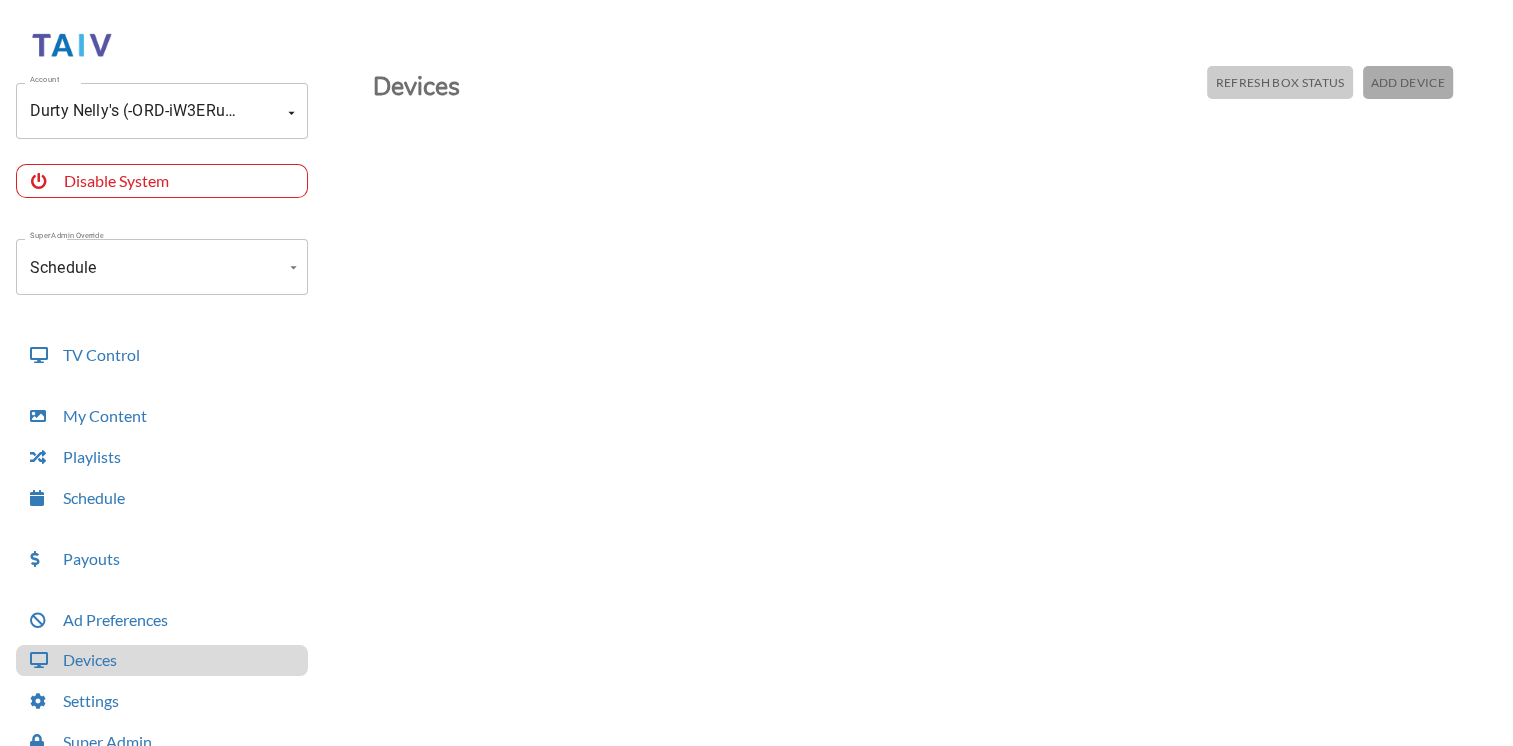click on "Add Device" at bounding box center (1279, 82) 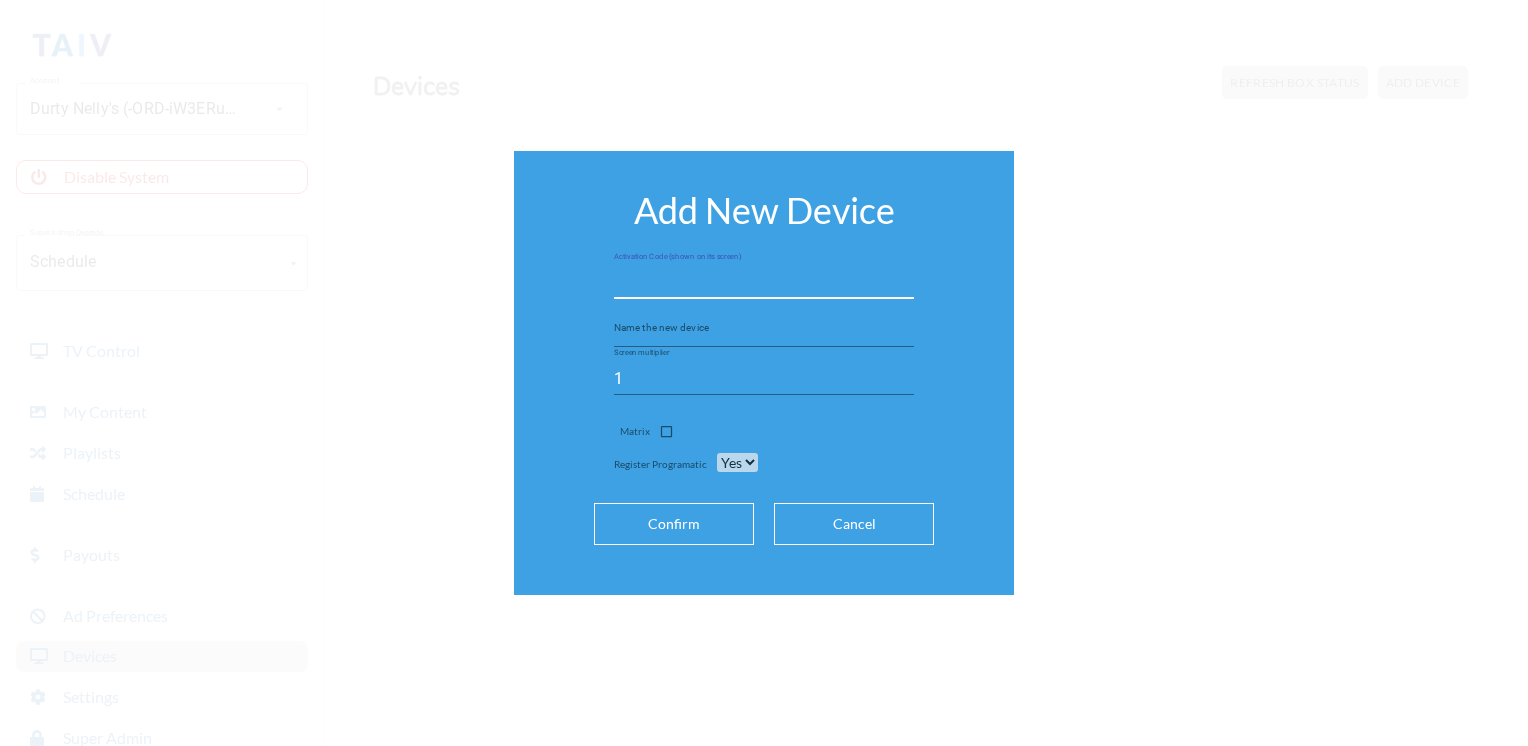 click at bounding box center [764, 283] 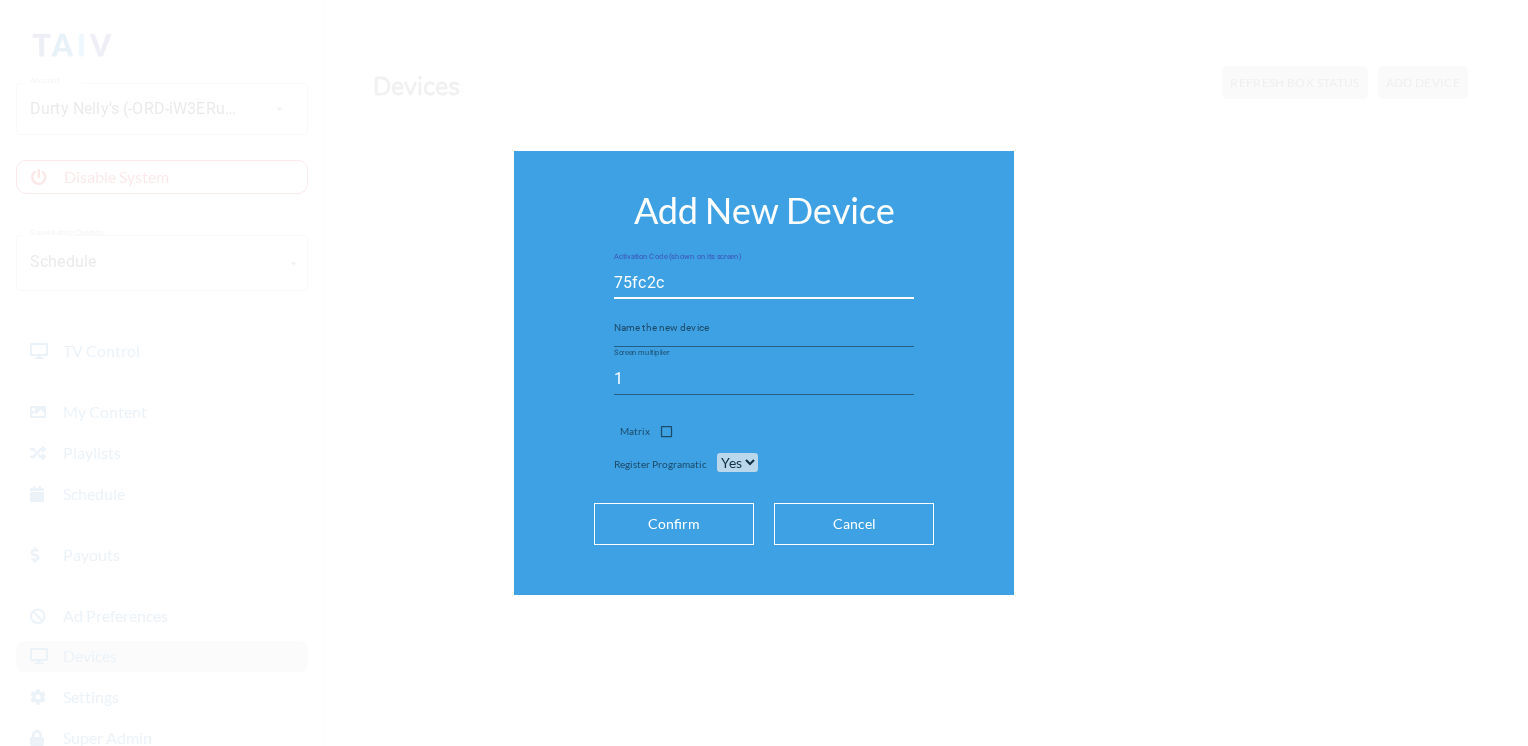 type on "75fc2c" 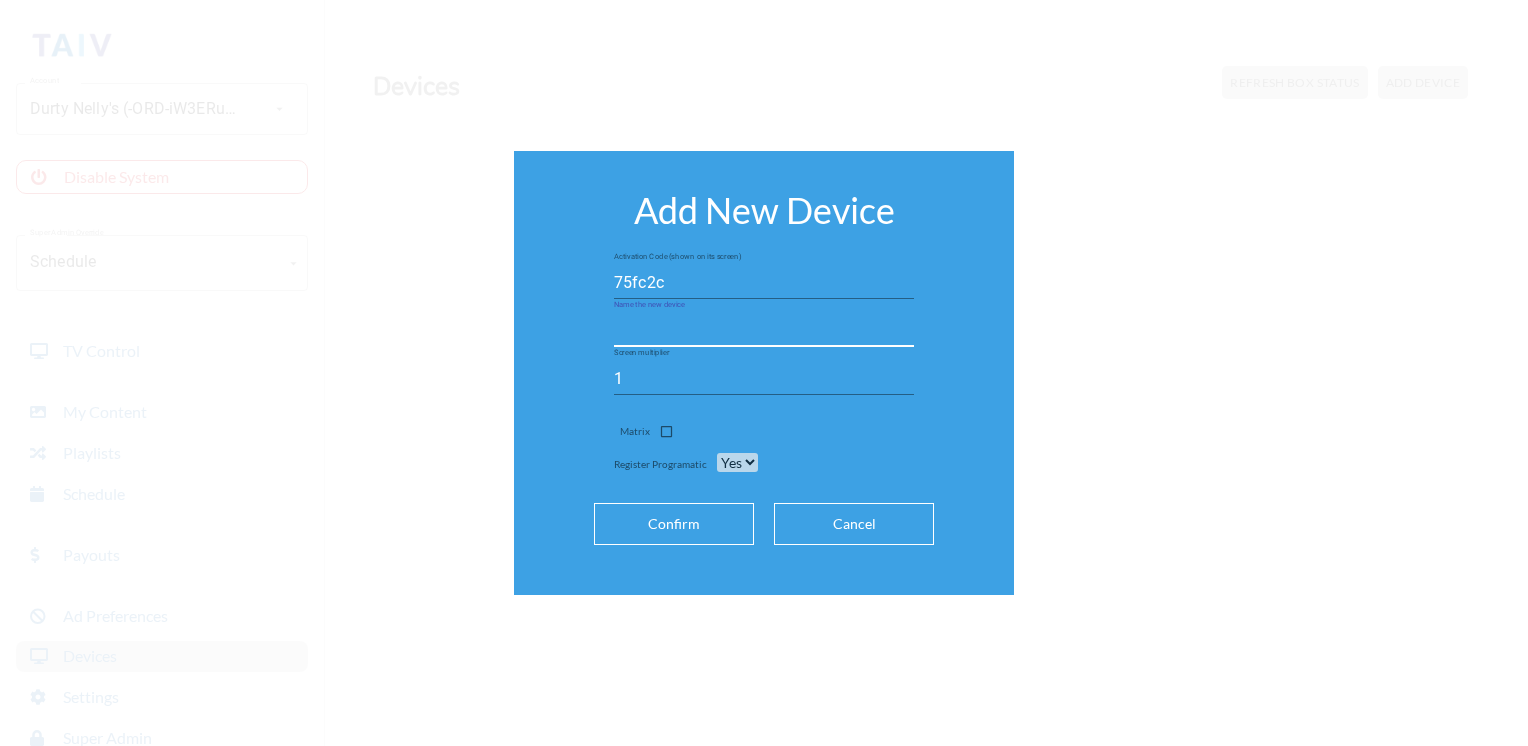 click at bounding box center (764, 331) 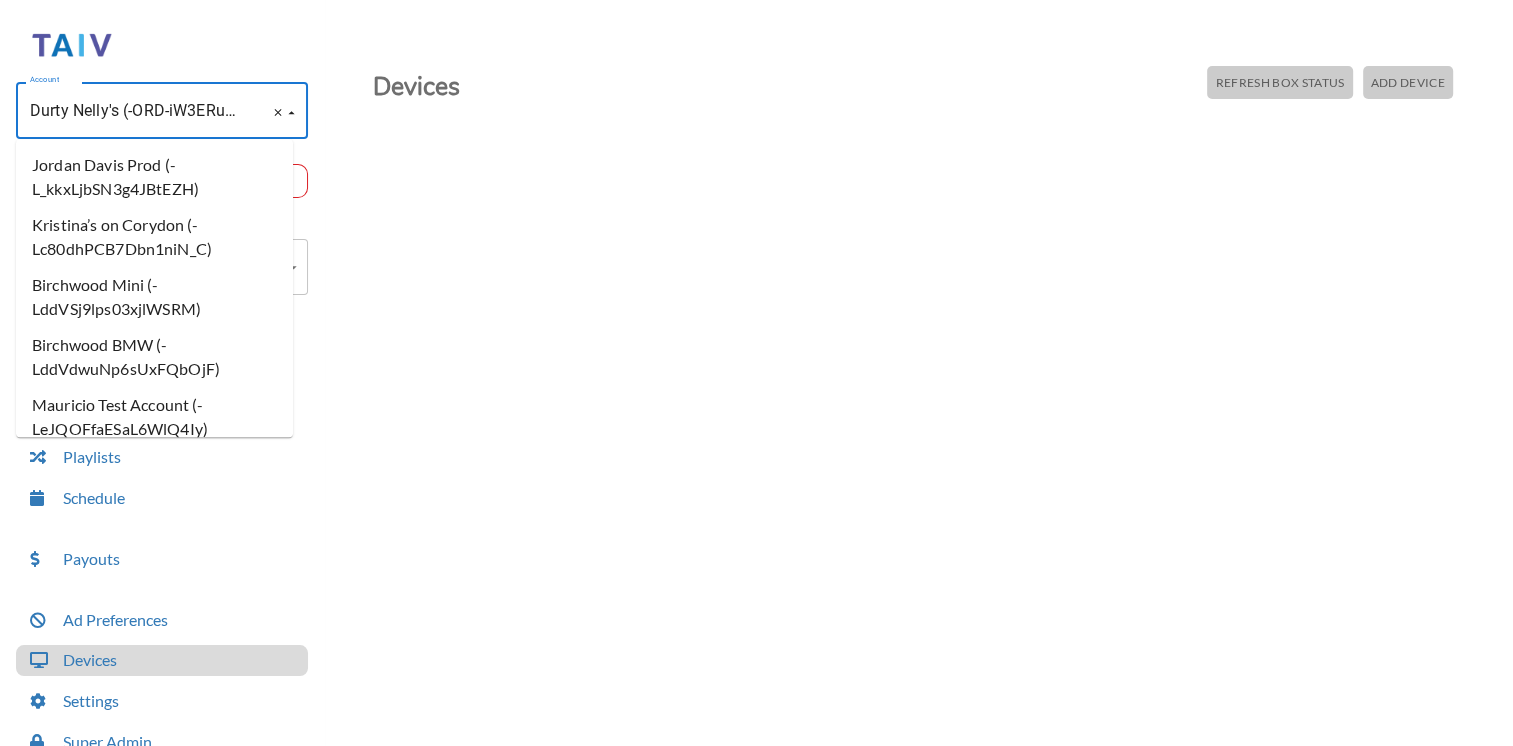 scroll, scrollTop: 200780, scrollLeft: 0, axis: vertical 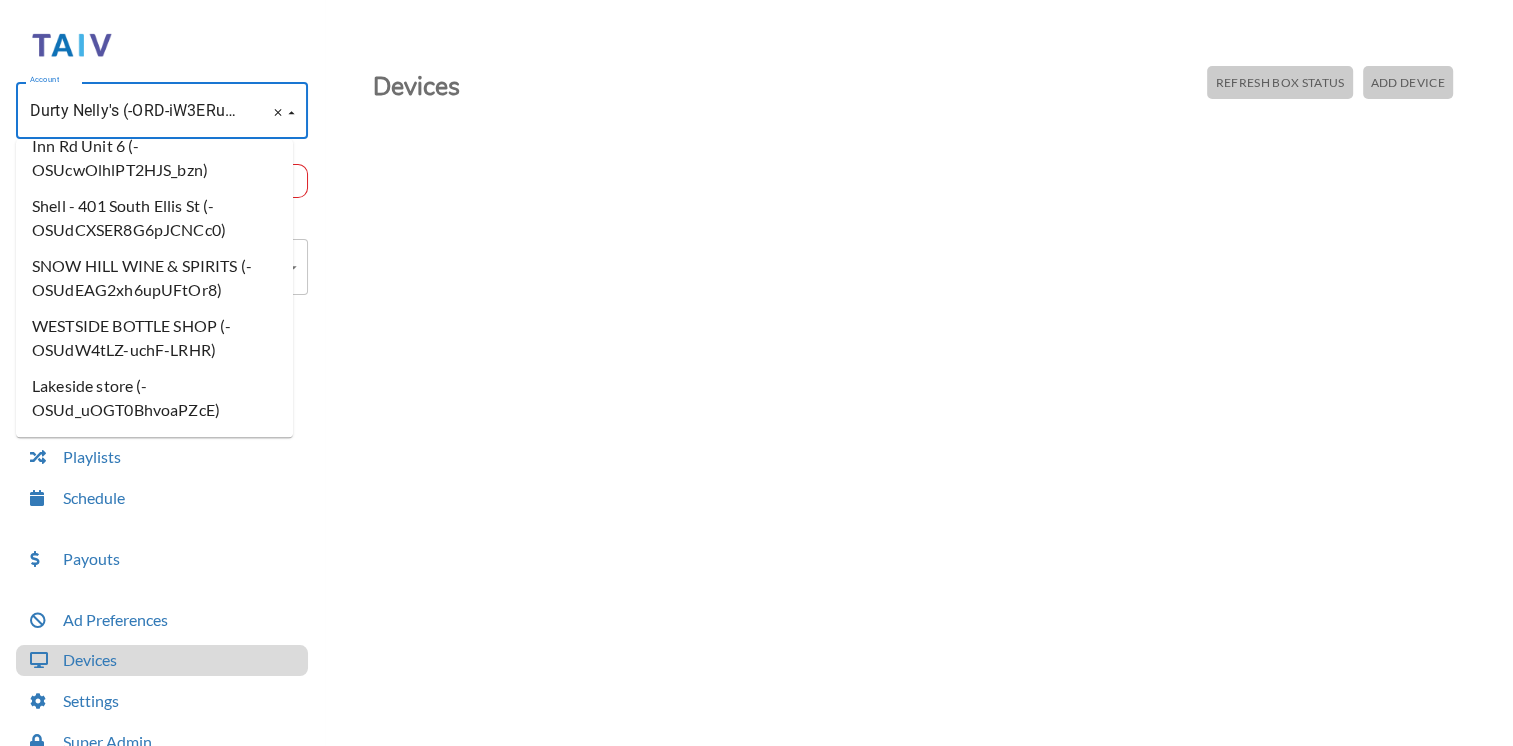 drag, startPoint x: 120, startPoint y: 110, endPoint x: 28, endPoint y: 102, distance: 92.34717 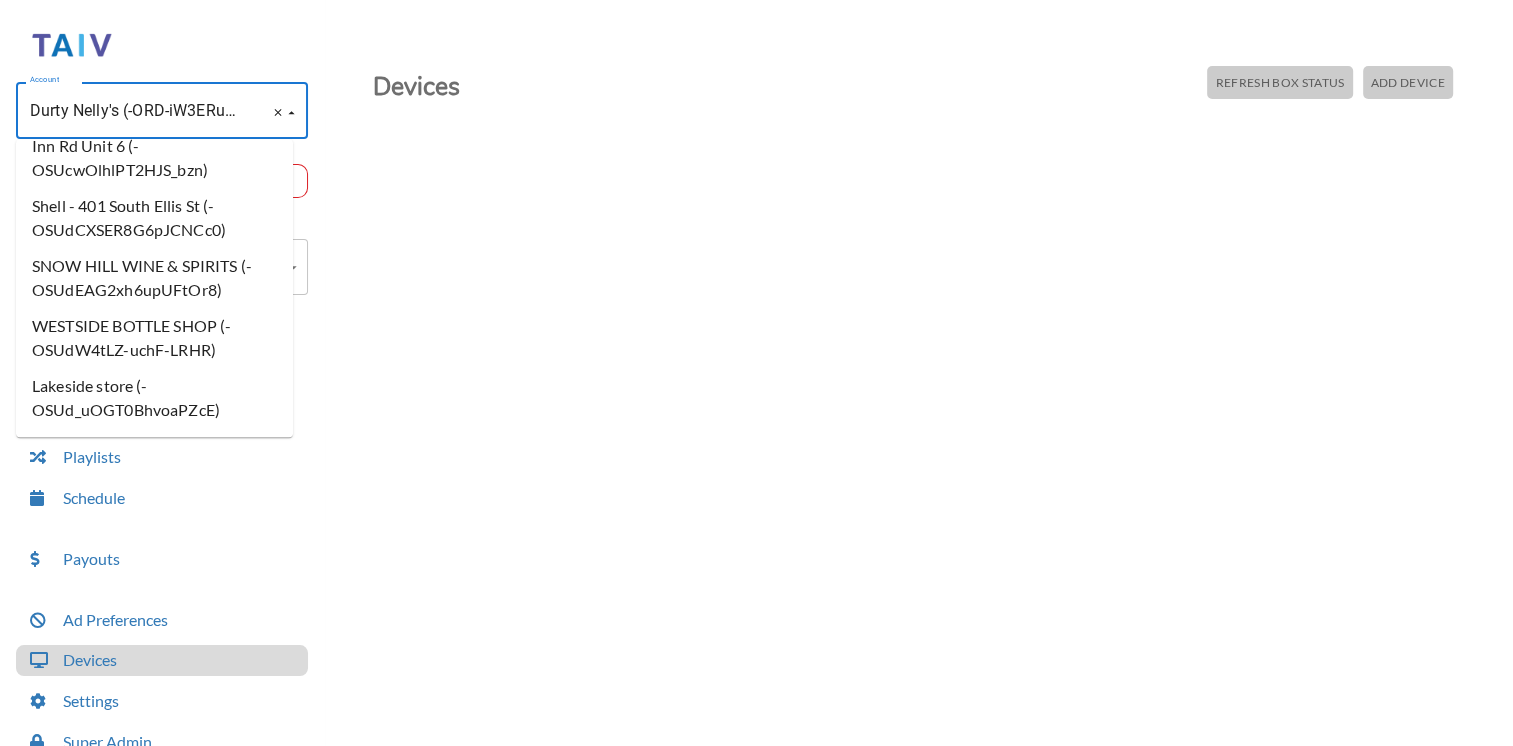 drag, startPoint x: 28, startPoint y: 106, endPoint x: 117, endPoint y: 108, distance: 89.02247 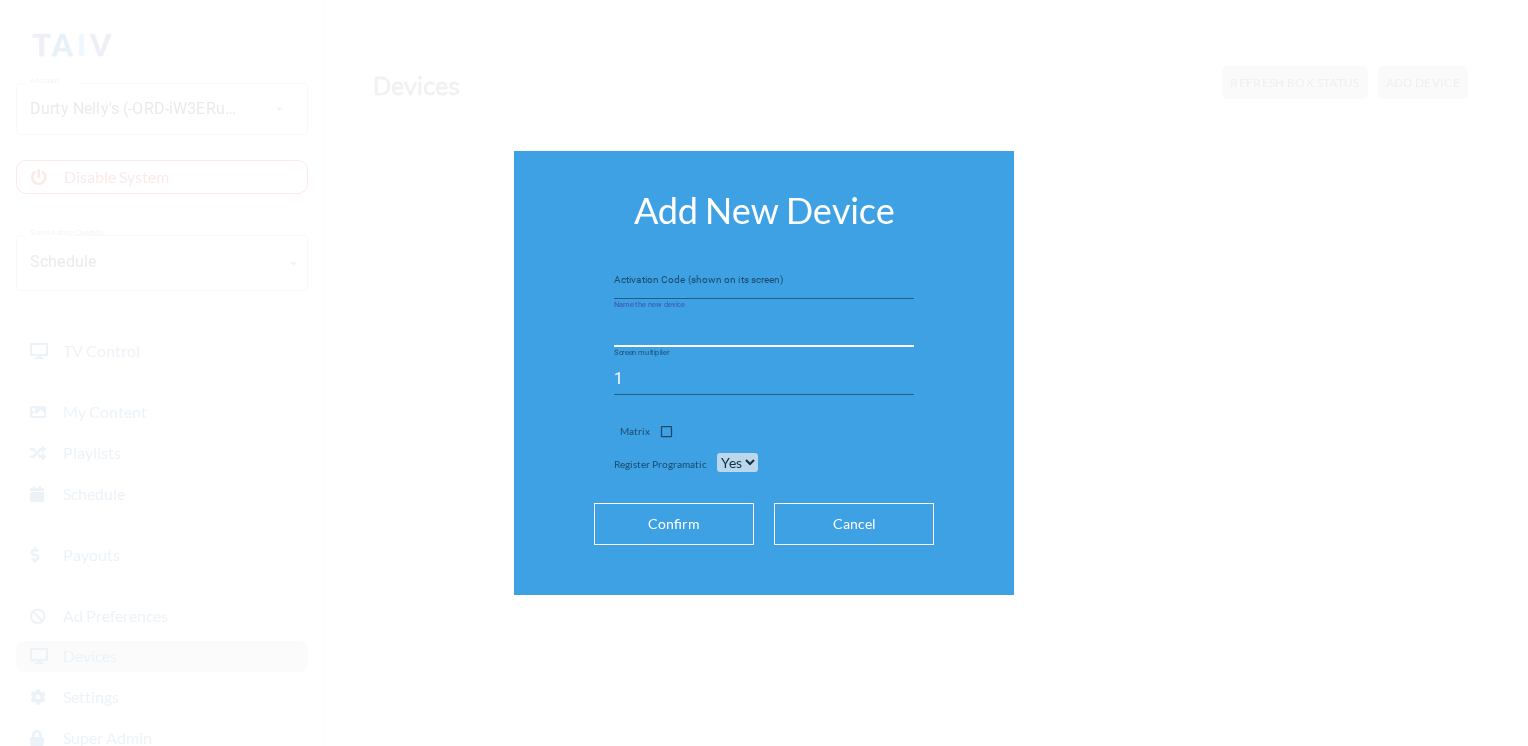 paste on "Durty Nelly's" 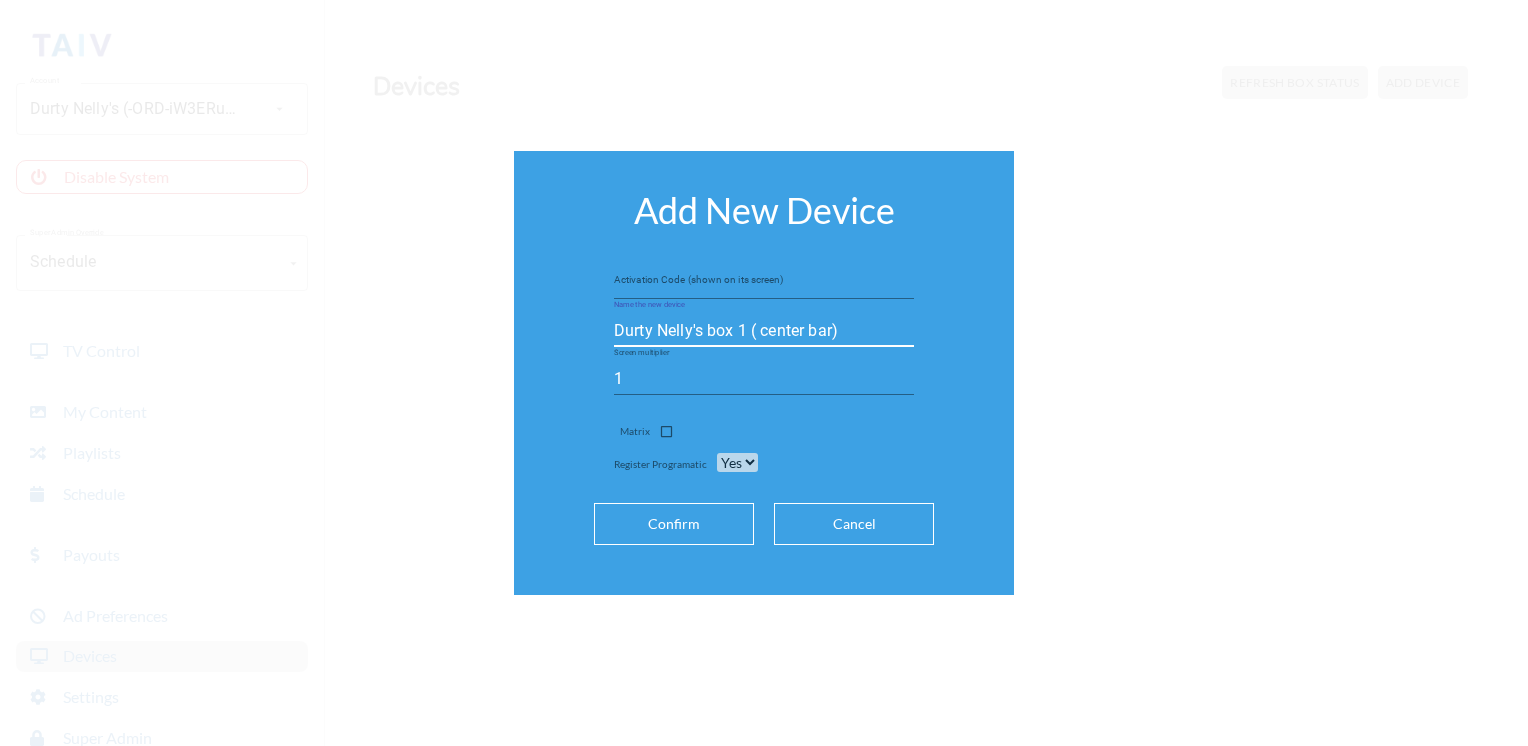 type on "Durty Nelly's box 1 ( center bar)" 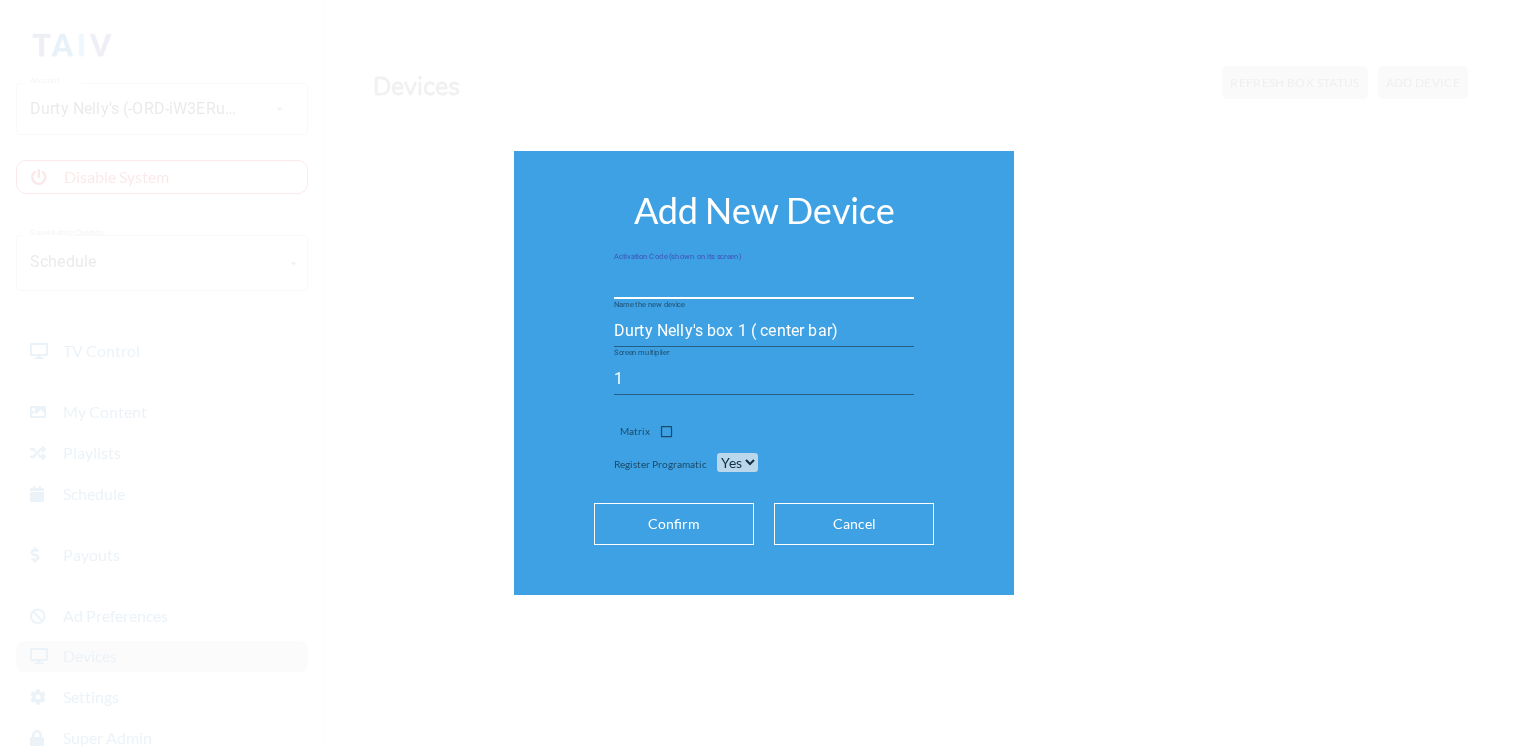 click at bounding box center [764, 283] 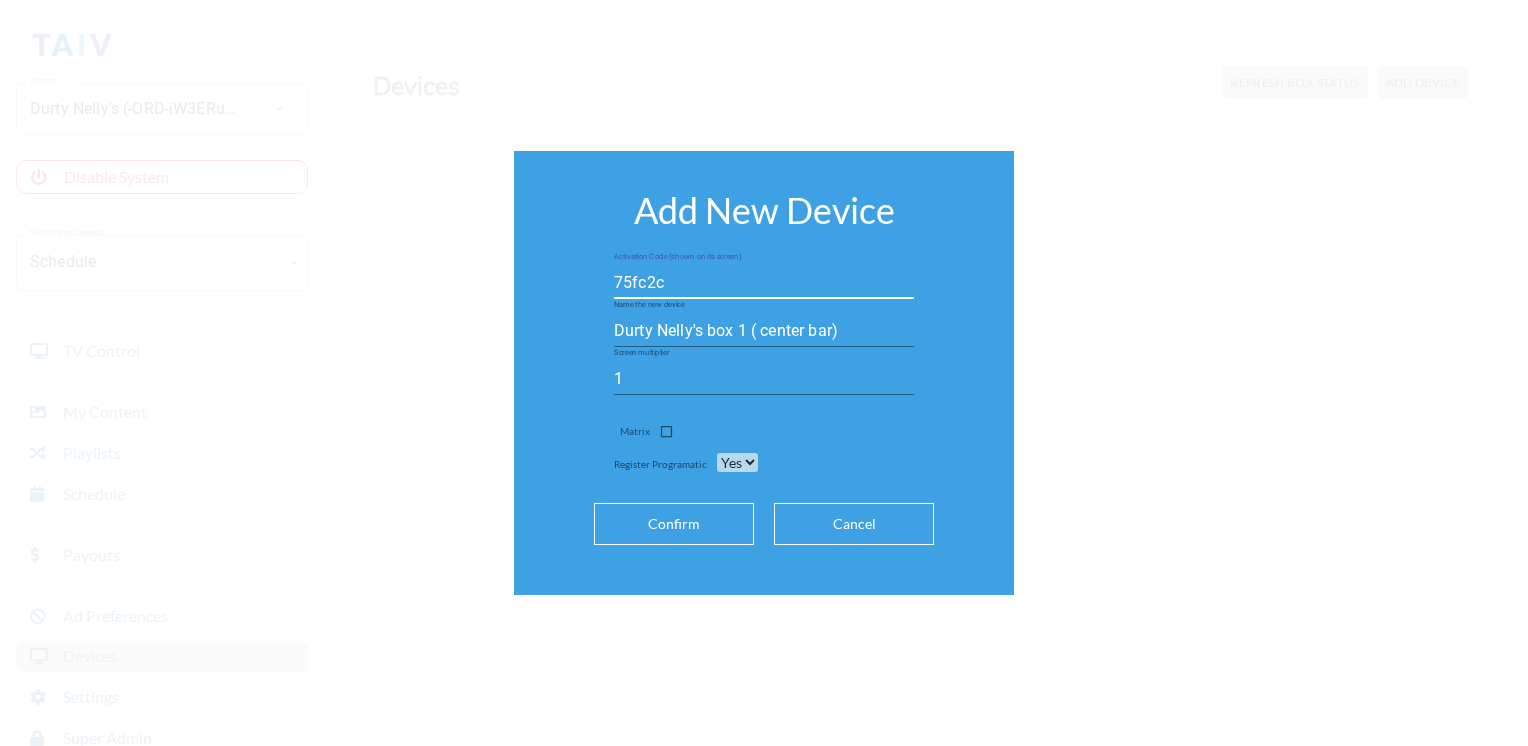 type on "75fc2c" 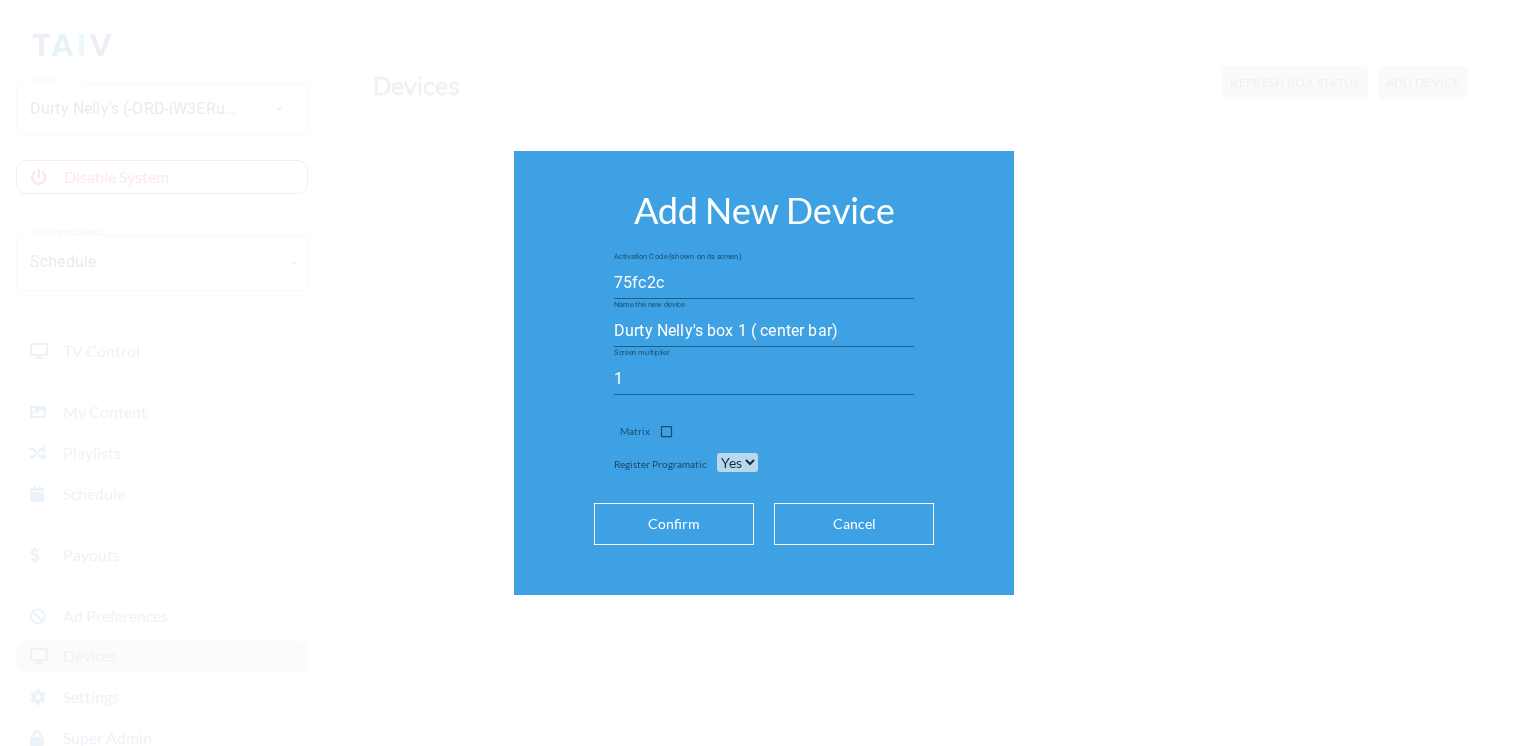click on "Confirm" at bounding box center [674, 524] 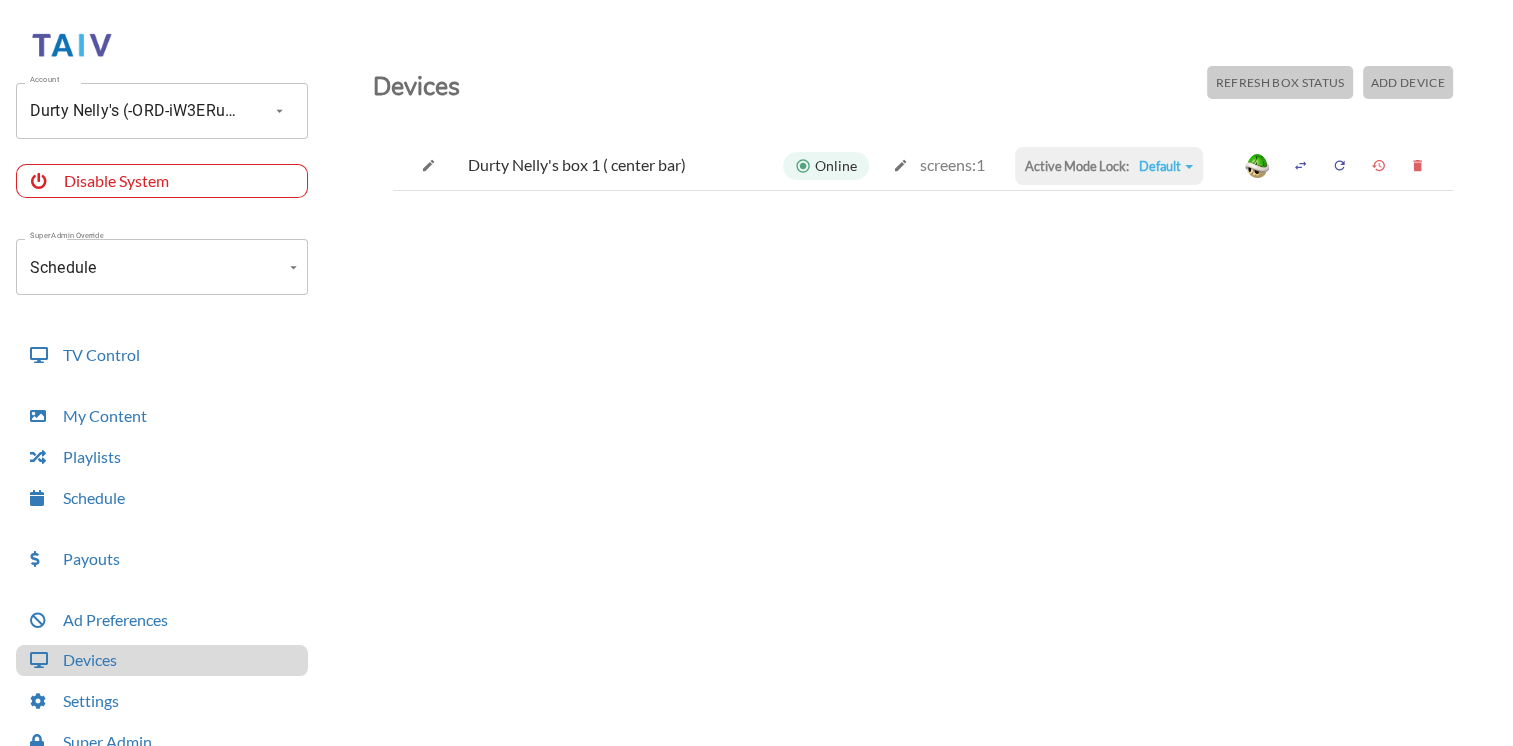 click on "Add Device" at bounding box center (1279, 82) 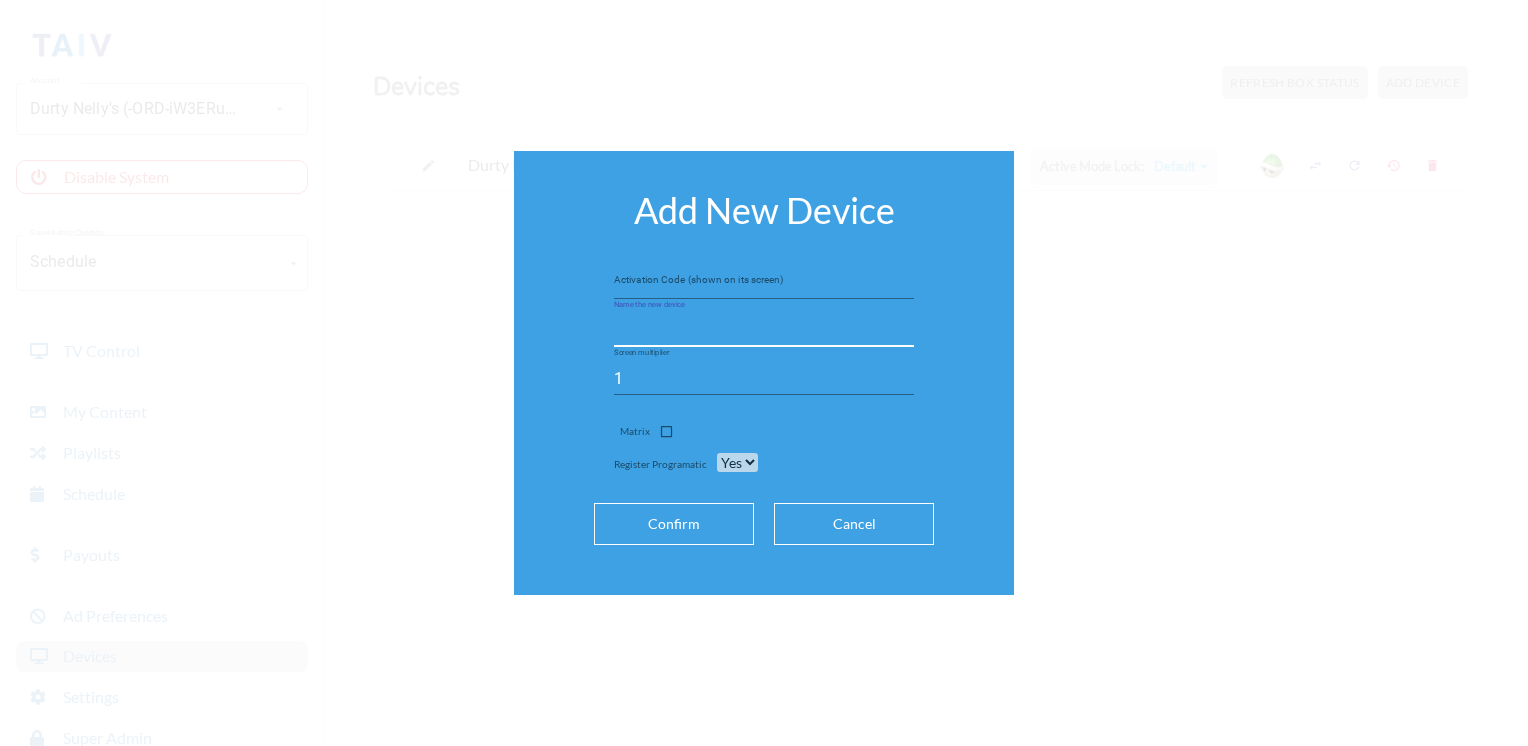 paste on "Durty Nelly's" 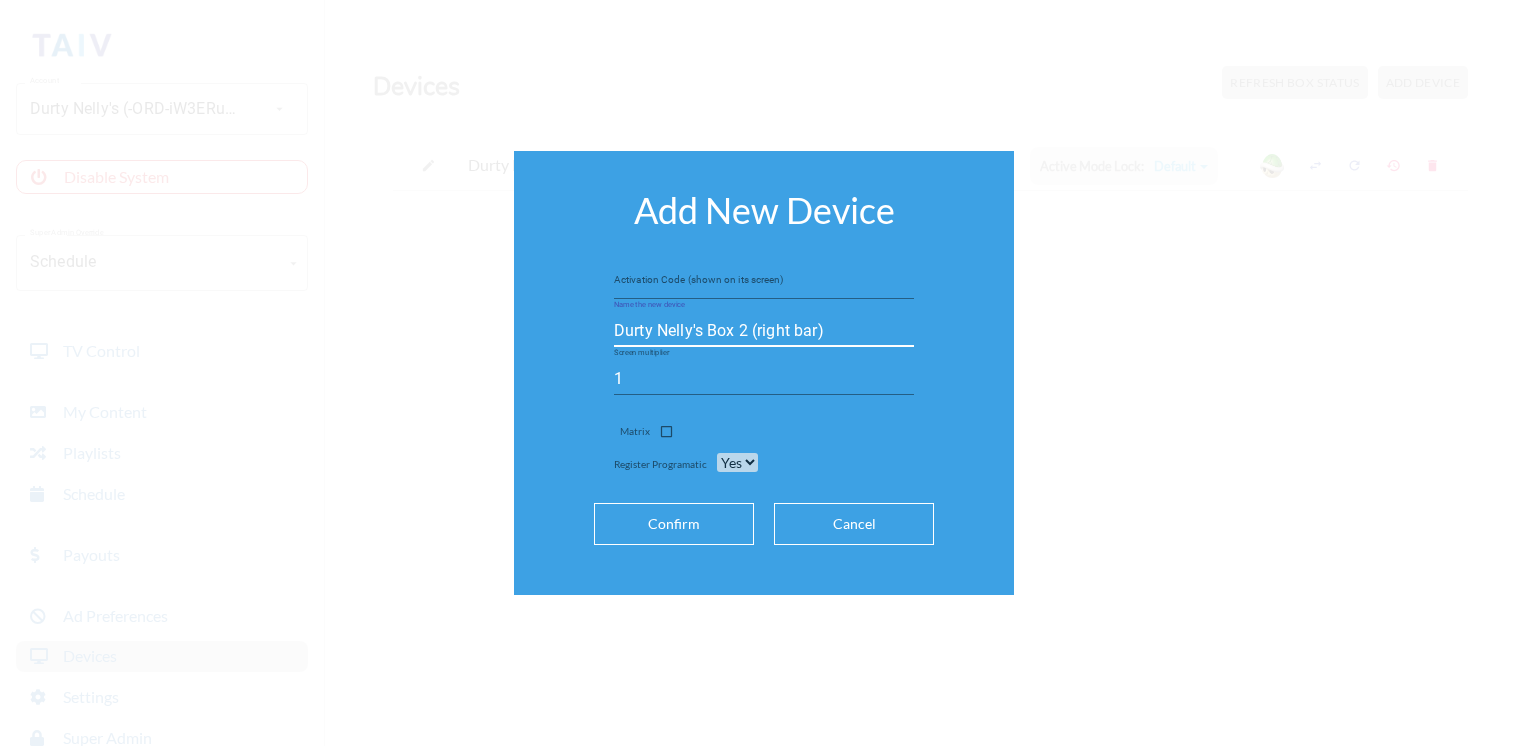 type on "Durty Nelly's Box 2 (right bar)" 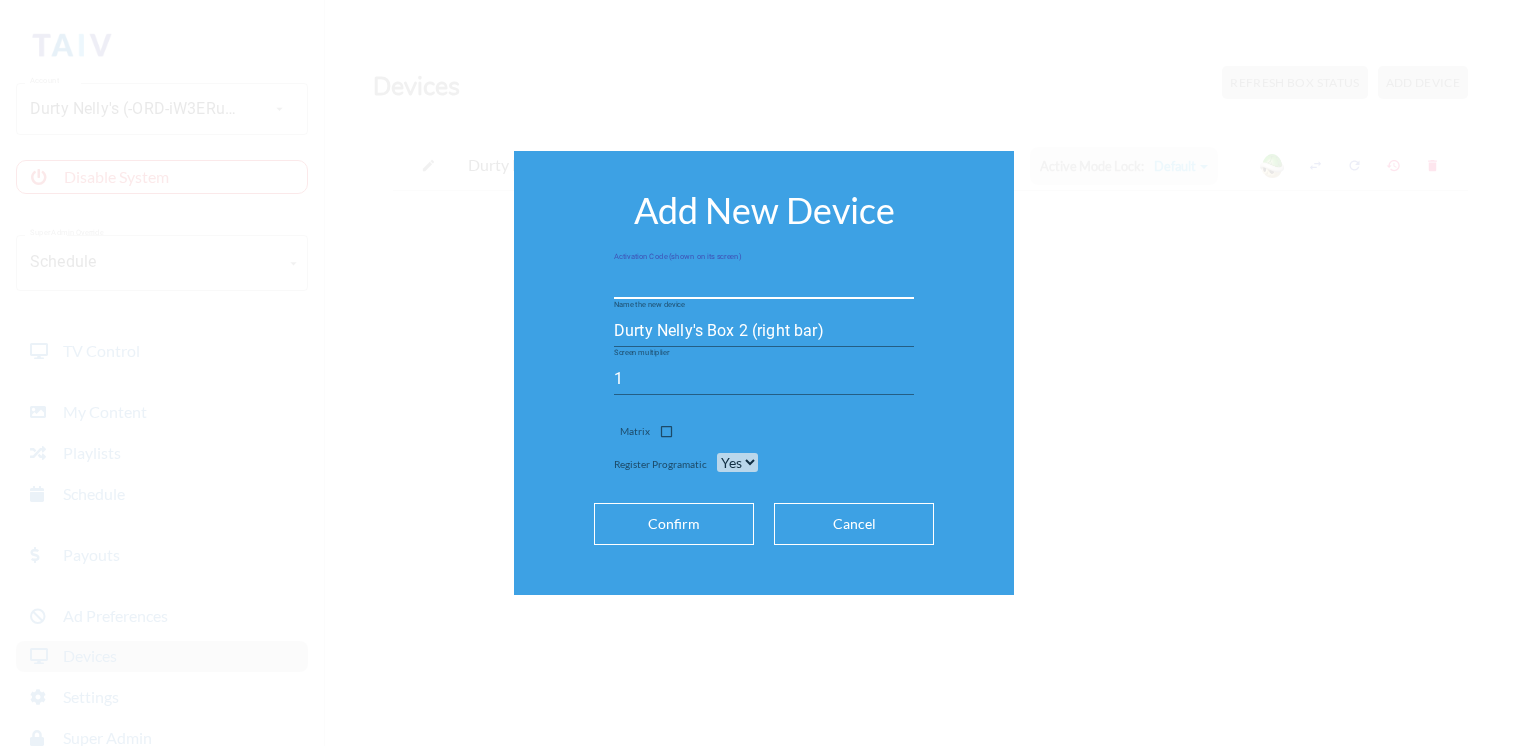 click at bounding box center (764, 283) 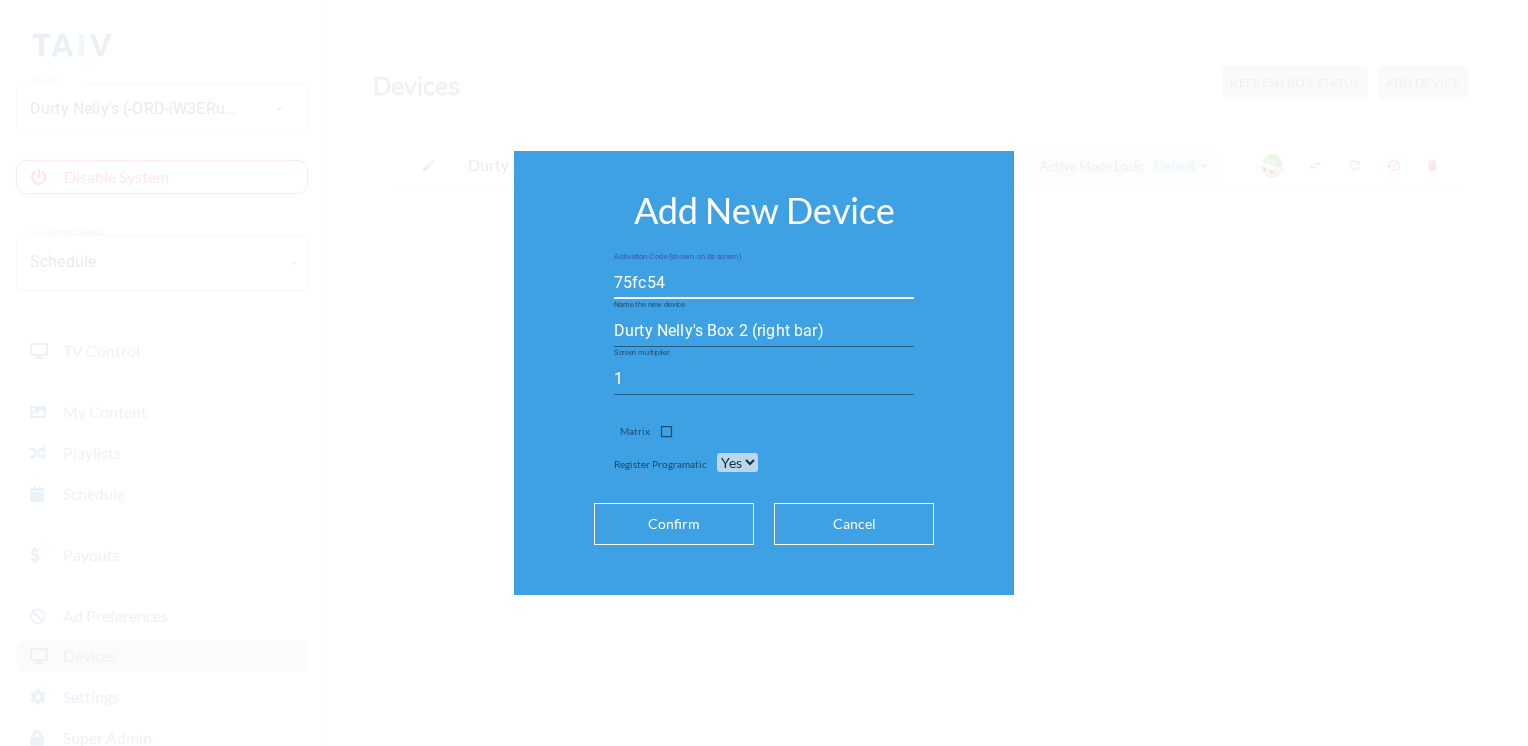 type on "75fc54" 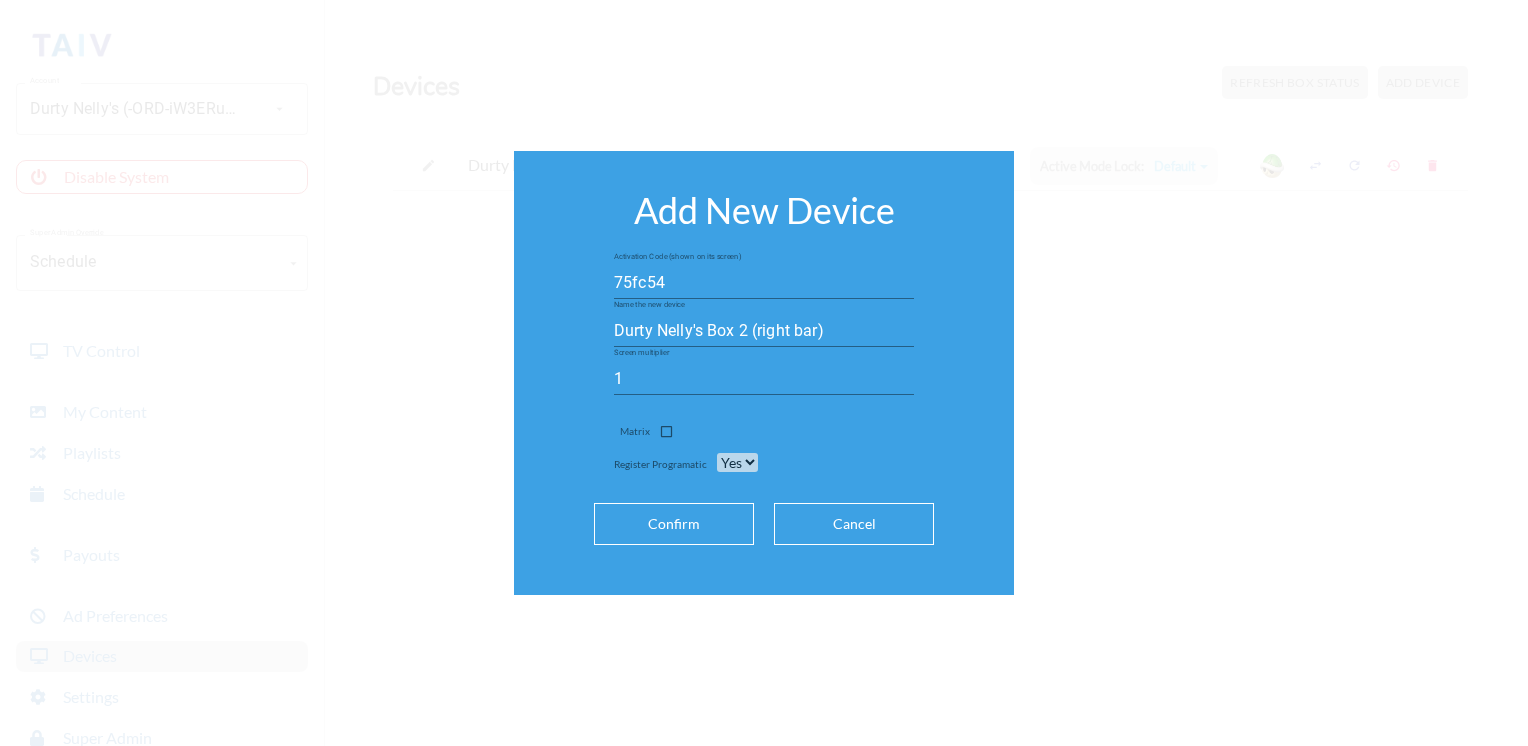 click on "Confirm" at bounding box center (674, 524) 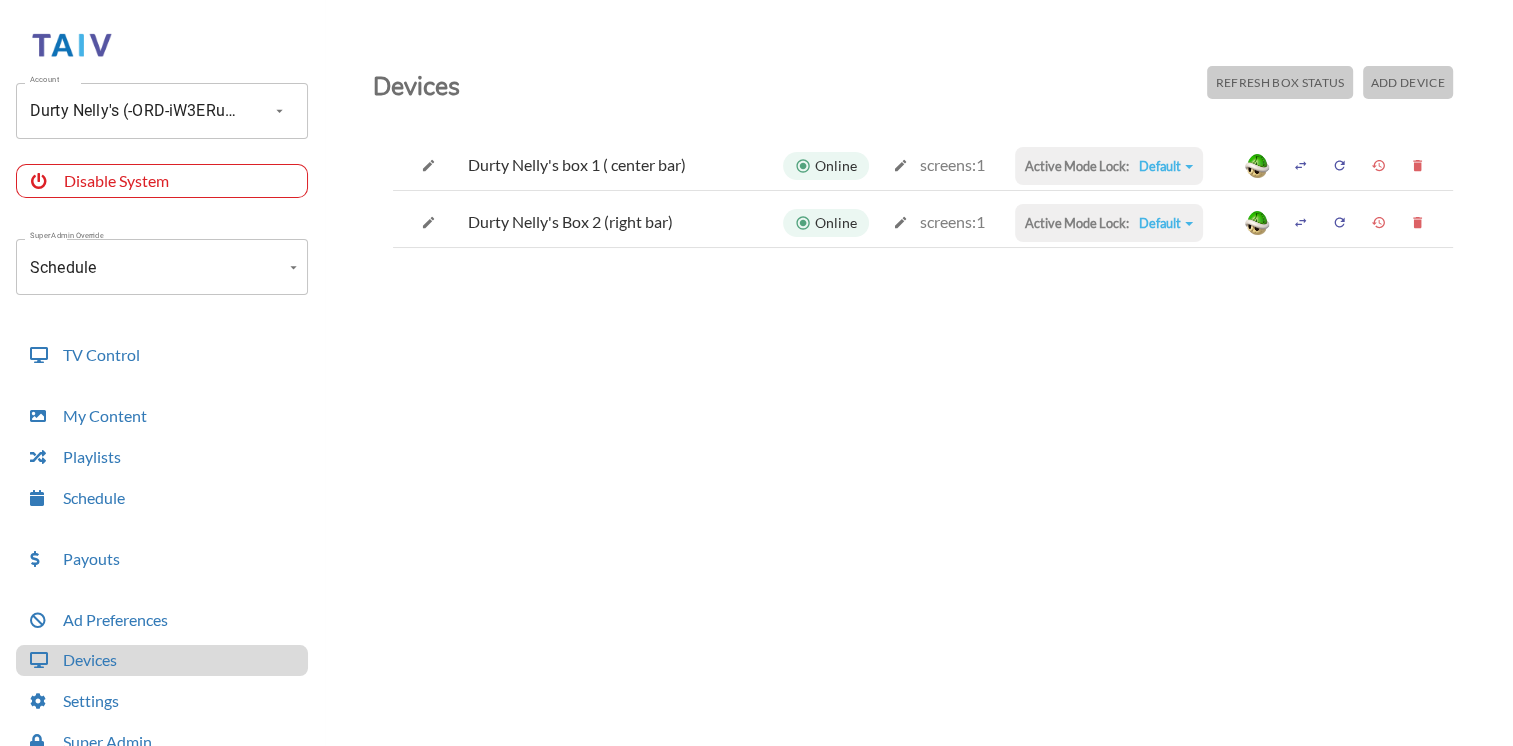 click on "Default" at bounding box center [1166, 166] 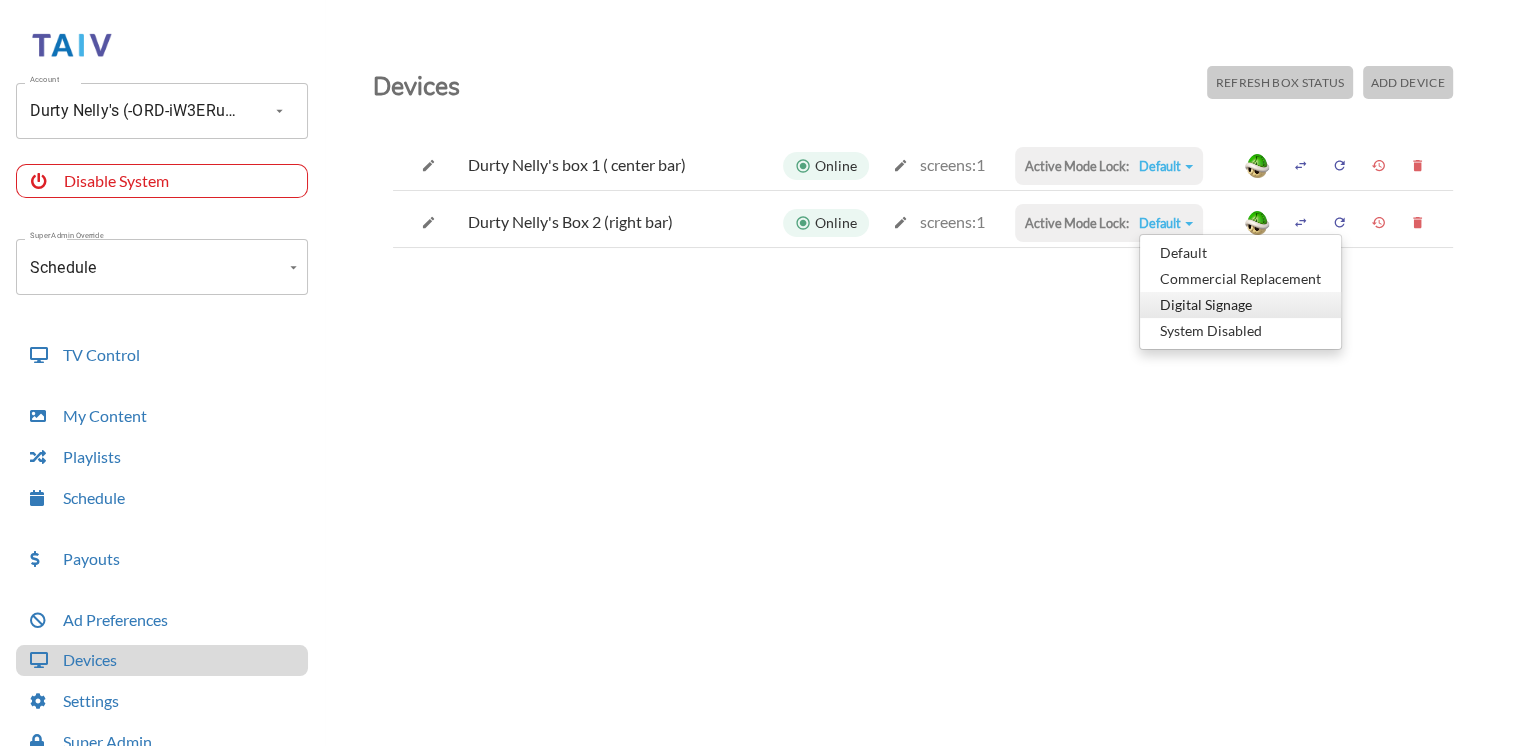 click on "Digital Signage" at bounding box center [1240, 253] 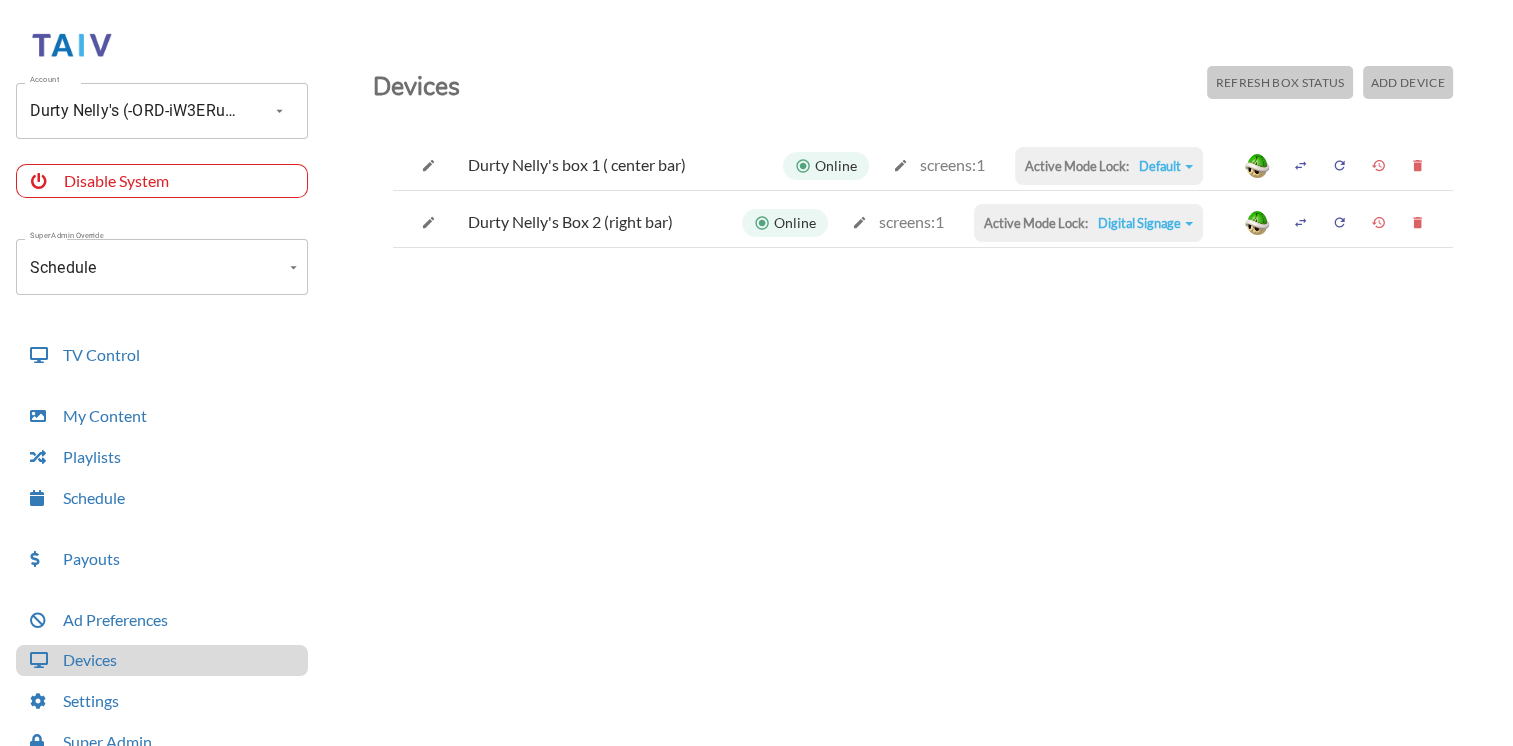 click on "Digital Signage" at bounding box center [1166, 166] 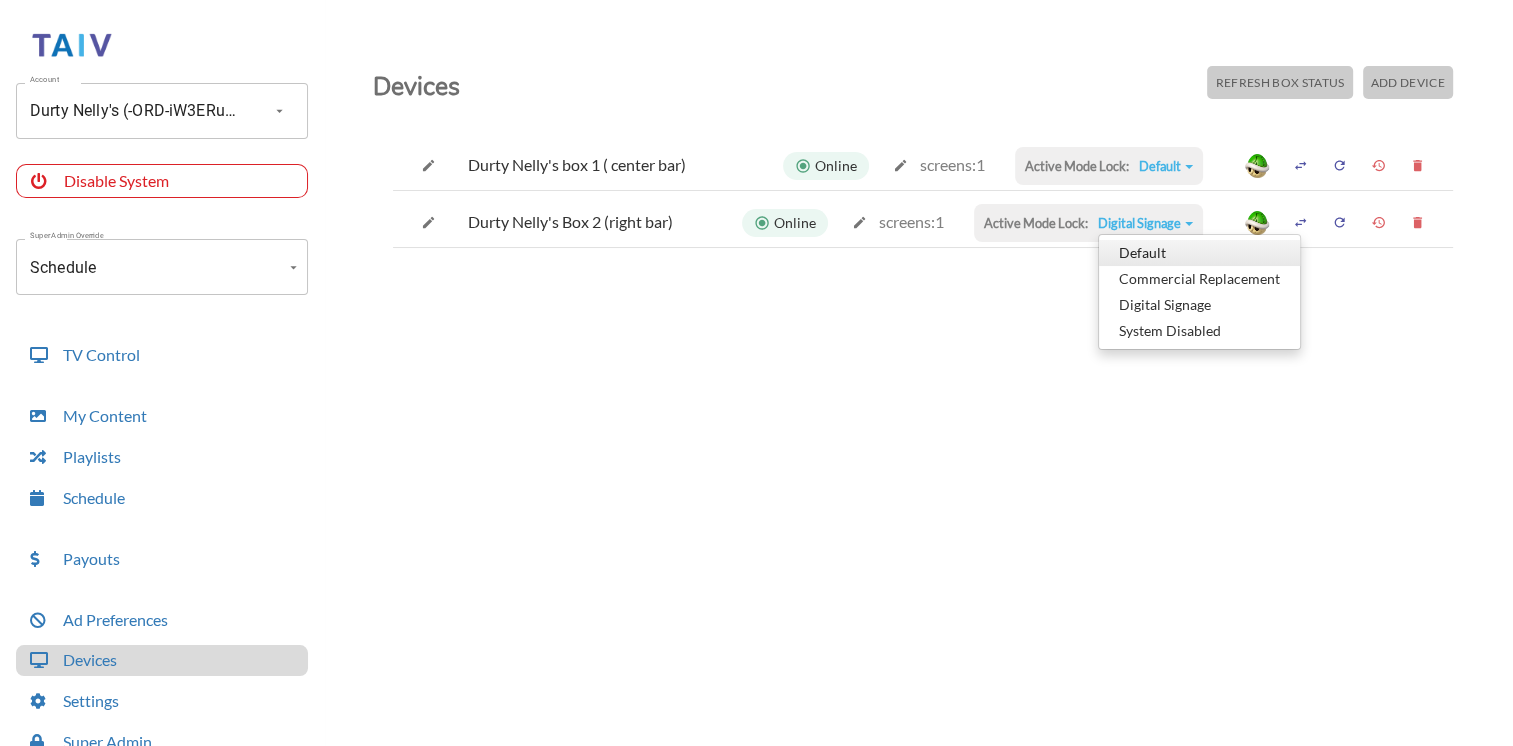click on "Default" at bounding box center [1199, 253] 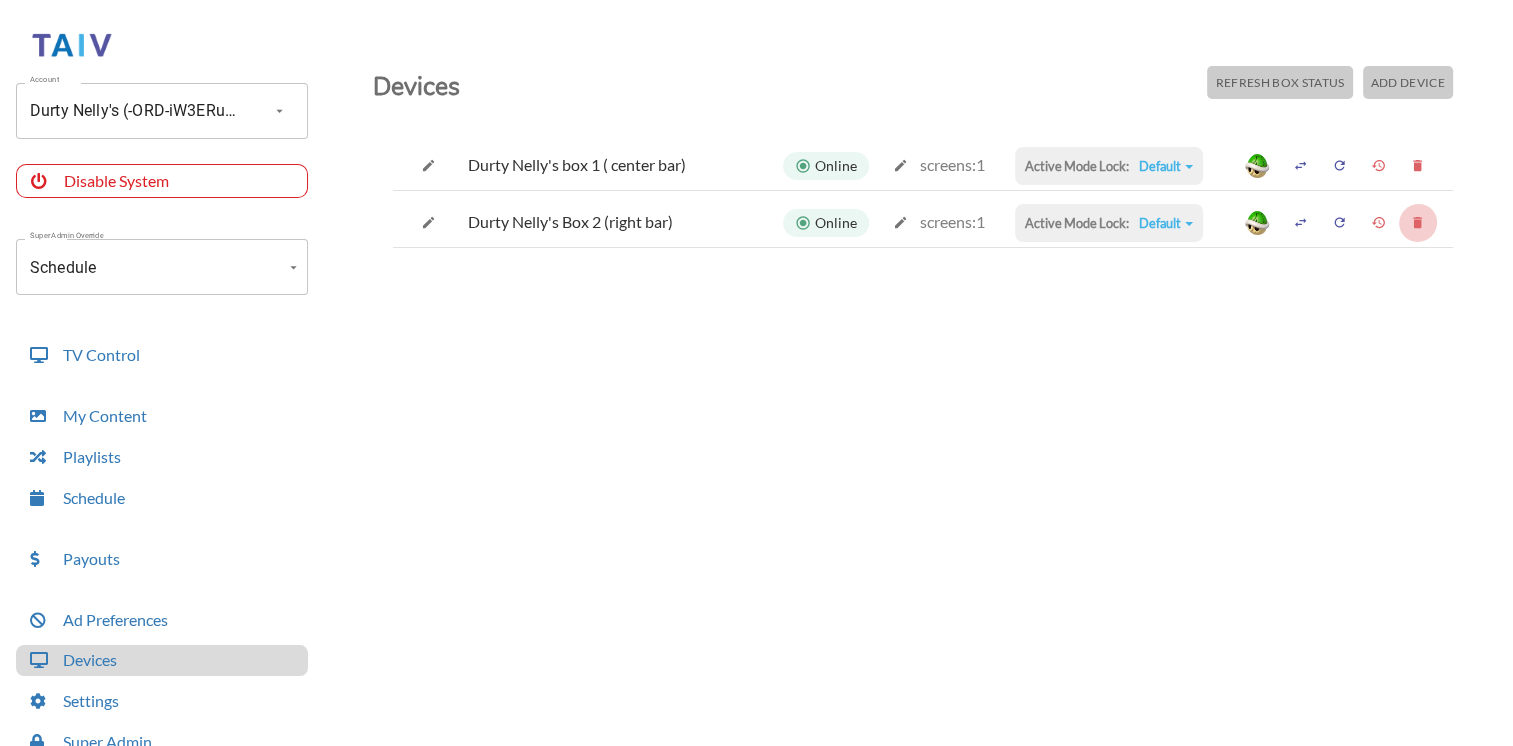 click at bounding box center [1417, 165] 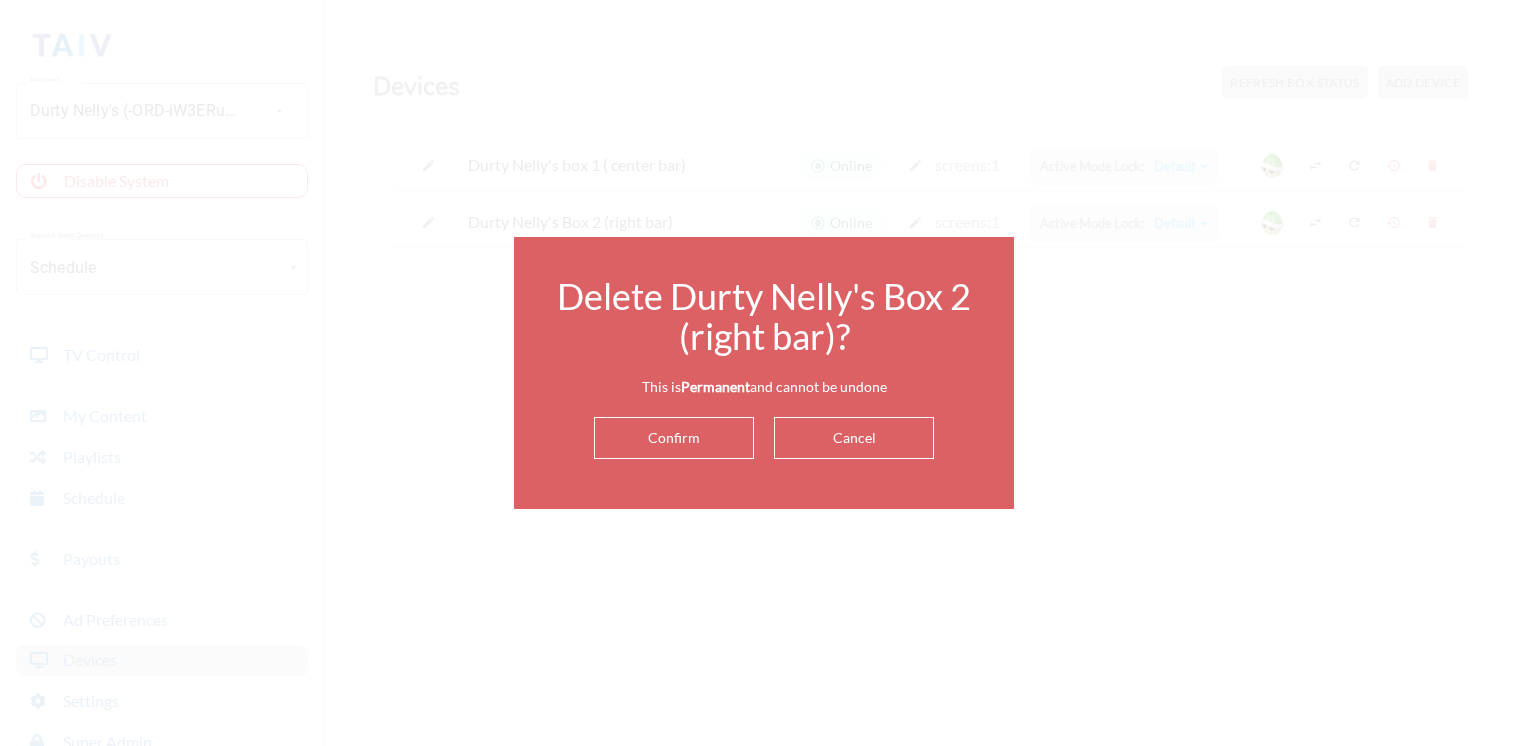 click on "Confirm" at bounding box center (674, 438) 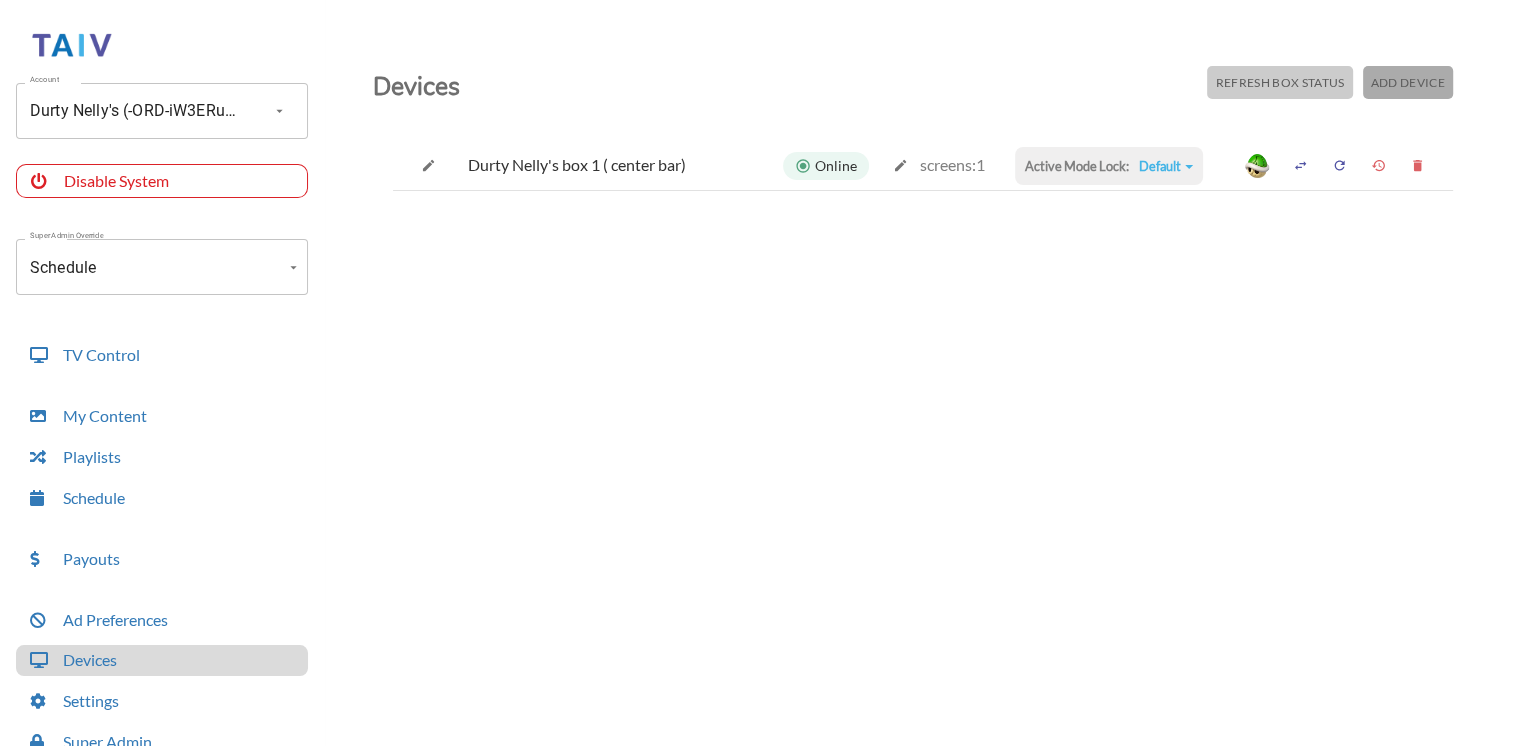 click on "Add Device" at bounding box center [1408, 82] 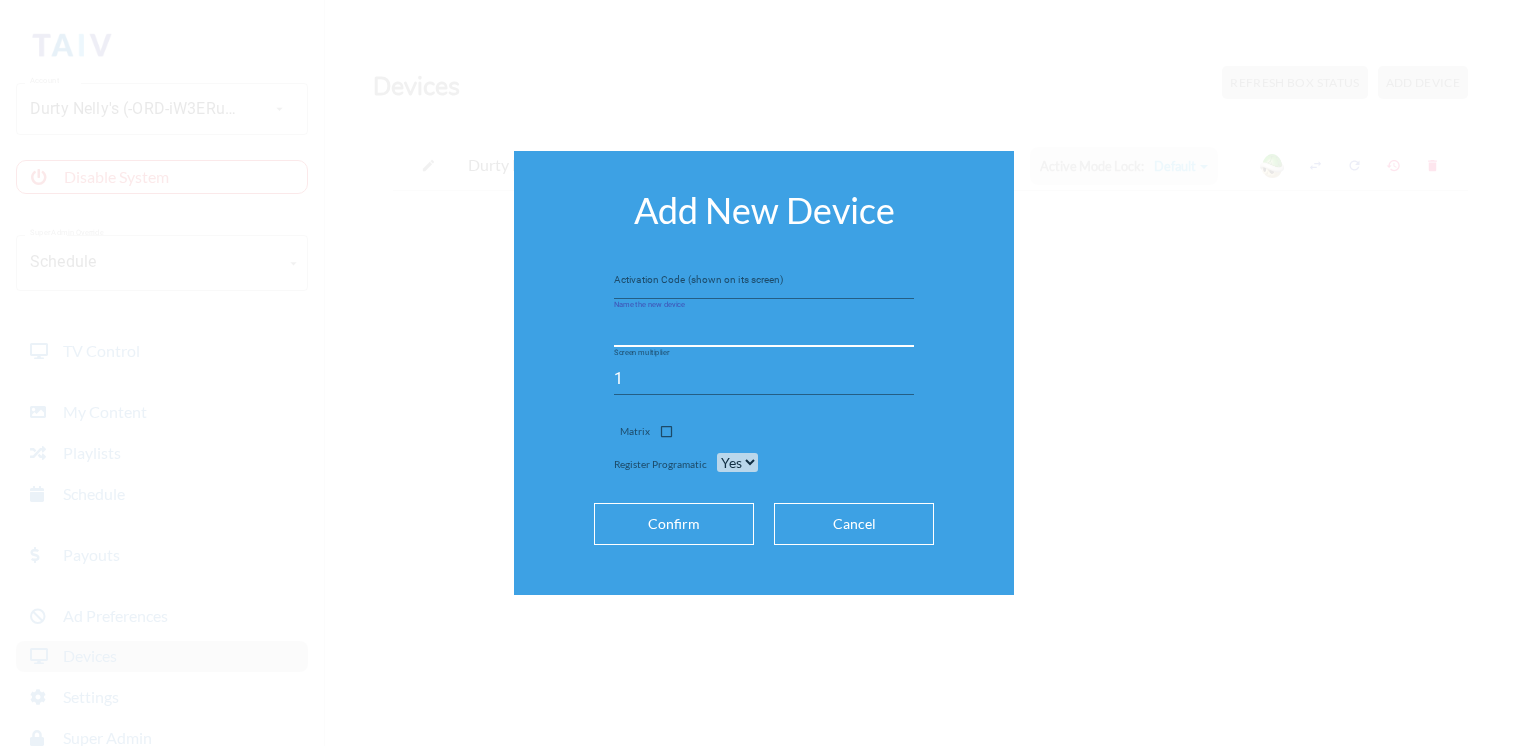 click at bounding box center [764, 331] 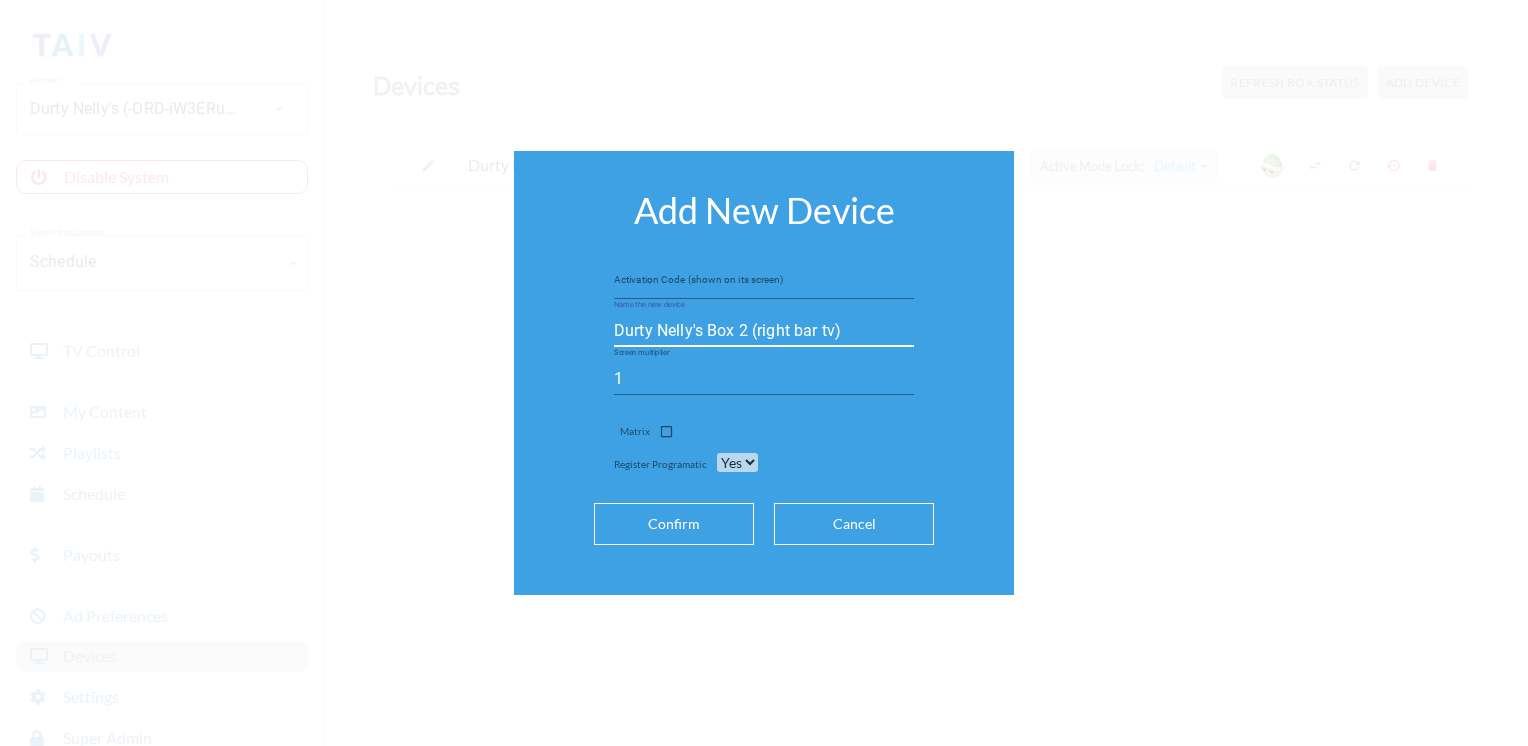 type on "Durty Nelly's Box 2 (right bar tv)" 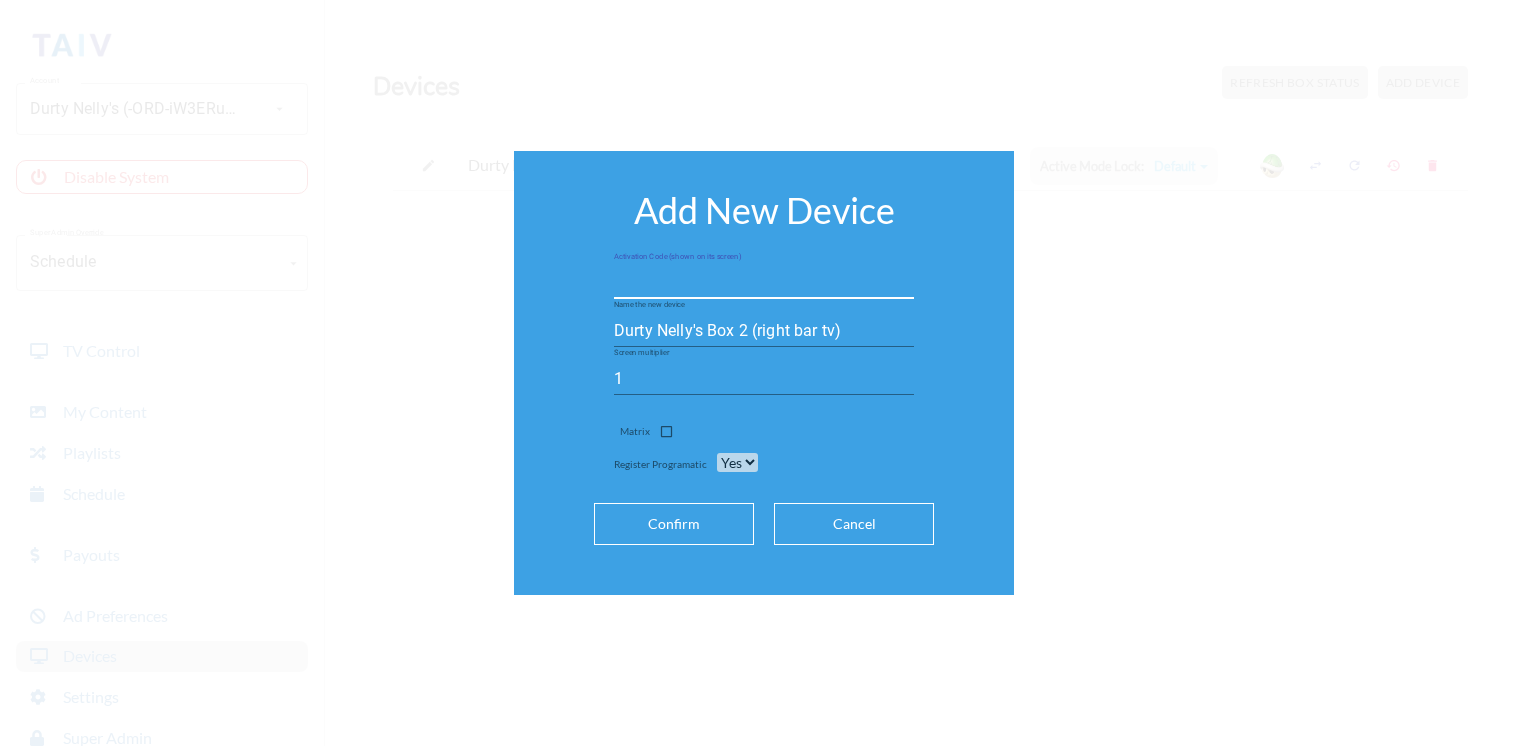 click at bounding box center [764, 283] 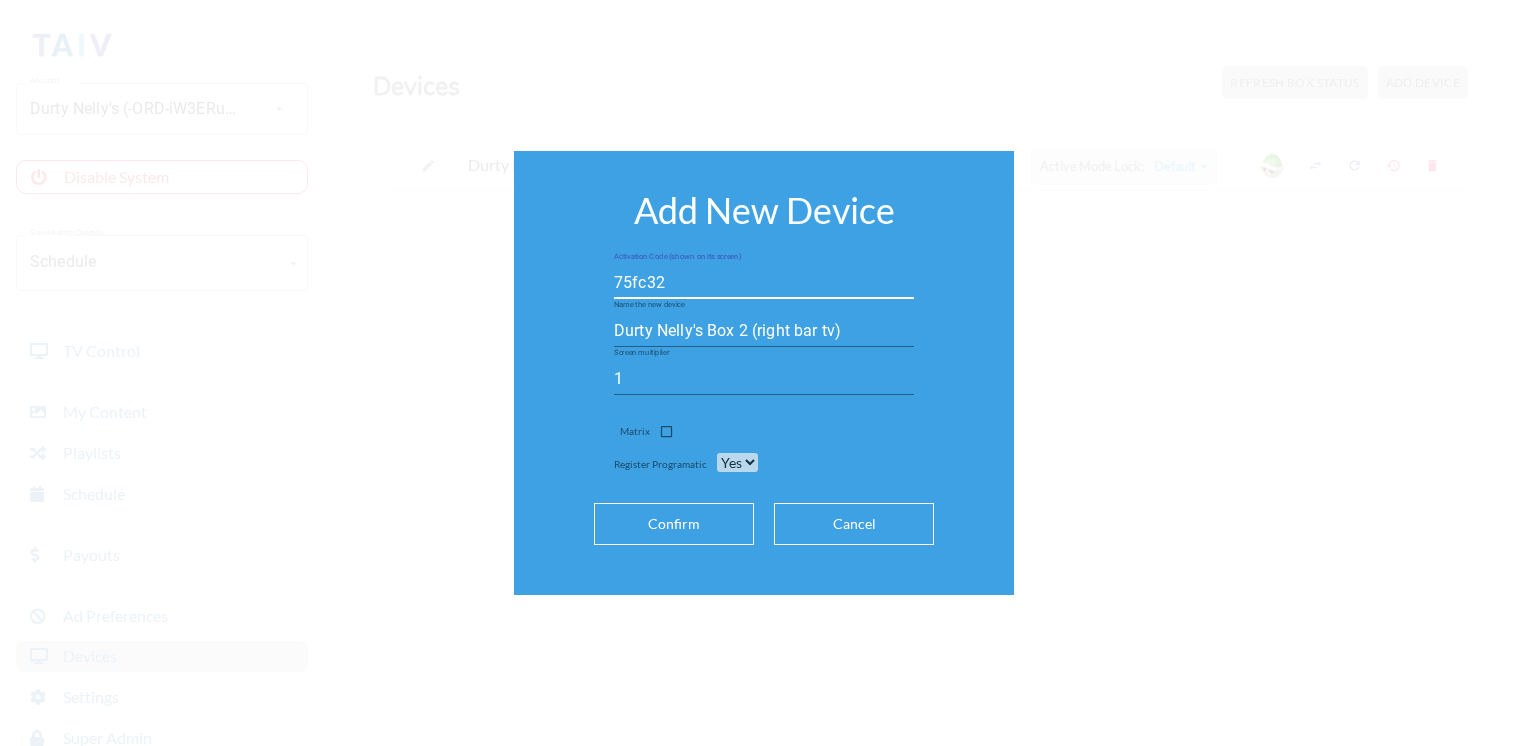 type on "75fc32" 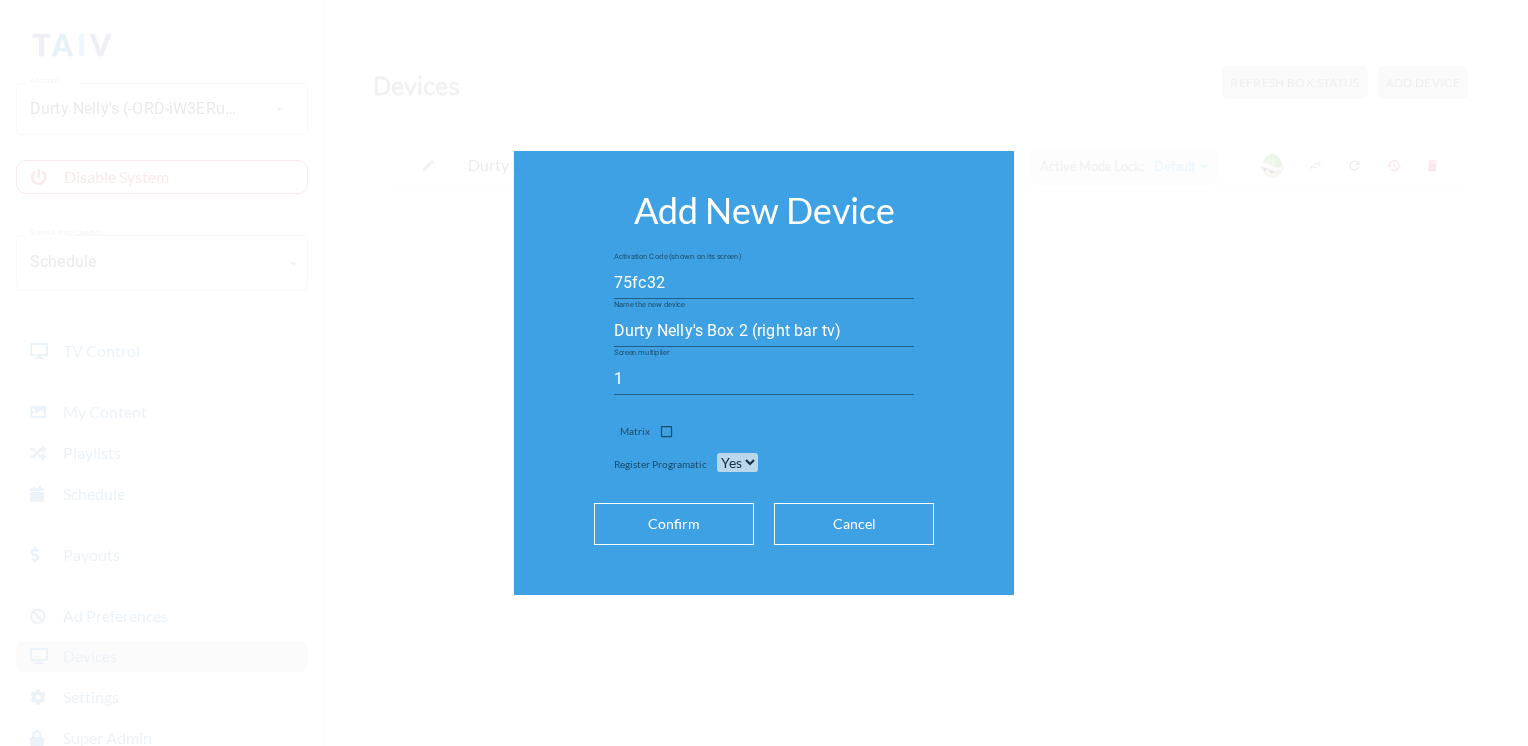 click on "Confirm" at bounding box center (674, 524) 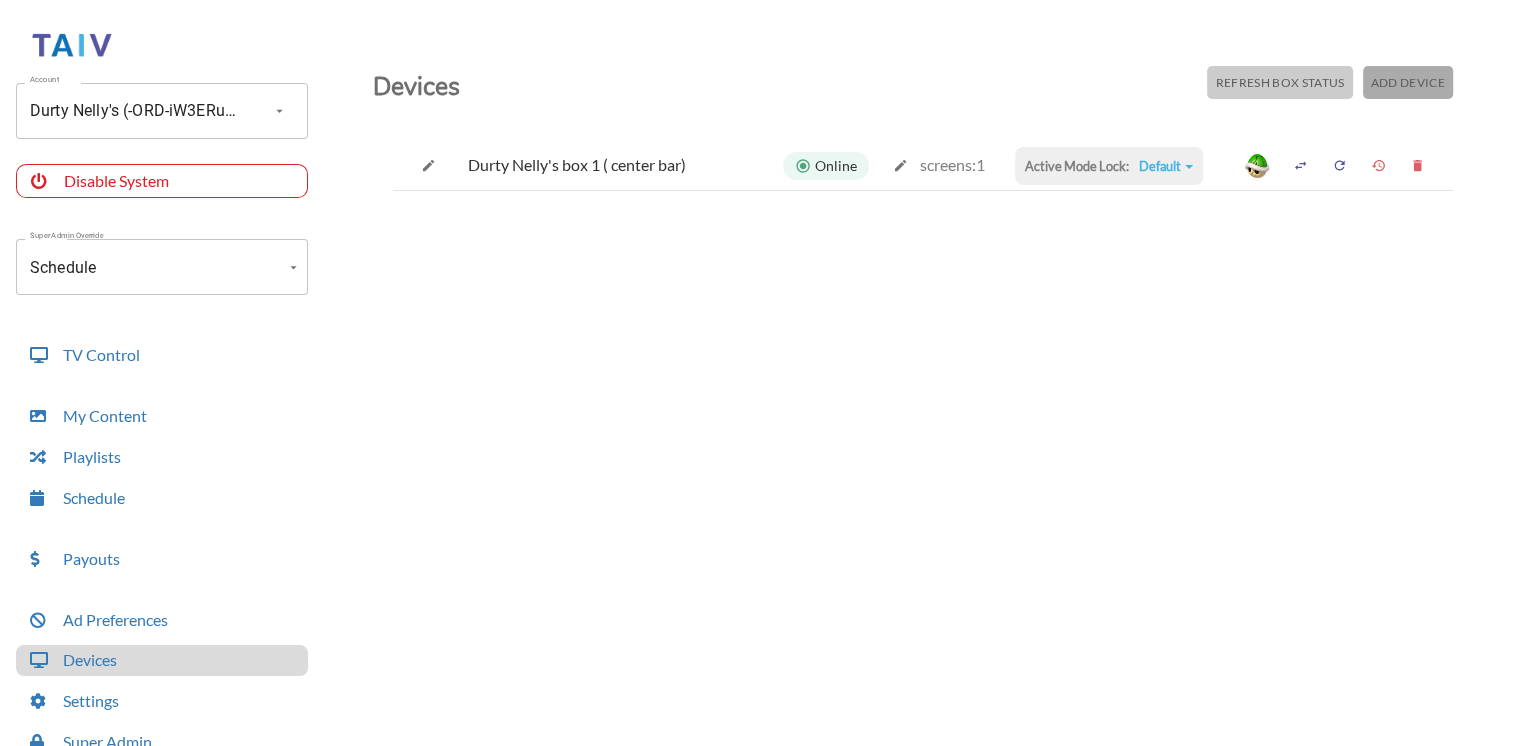 click on "Add Device" at bounding box center [1279, 82] 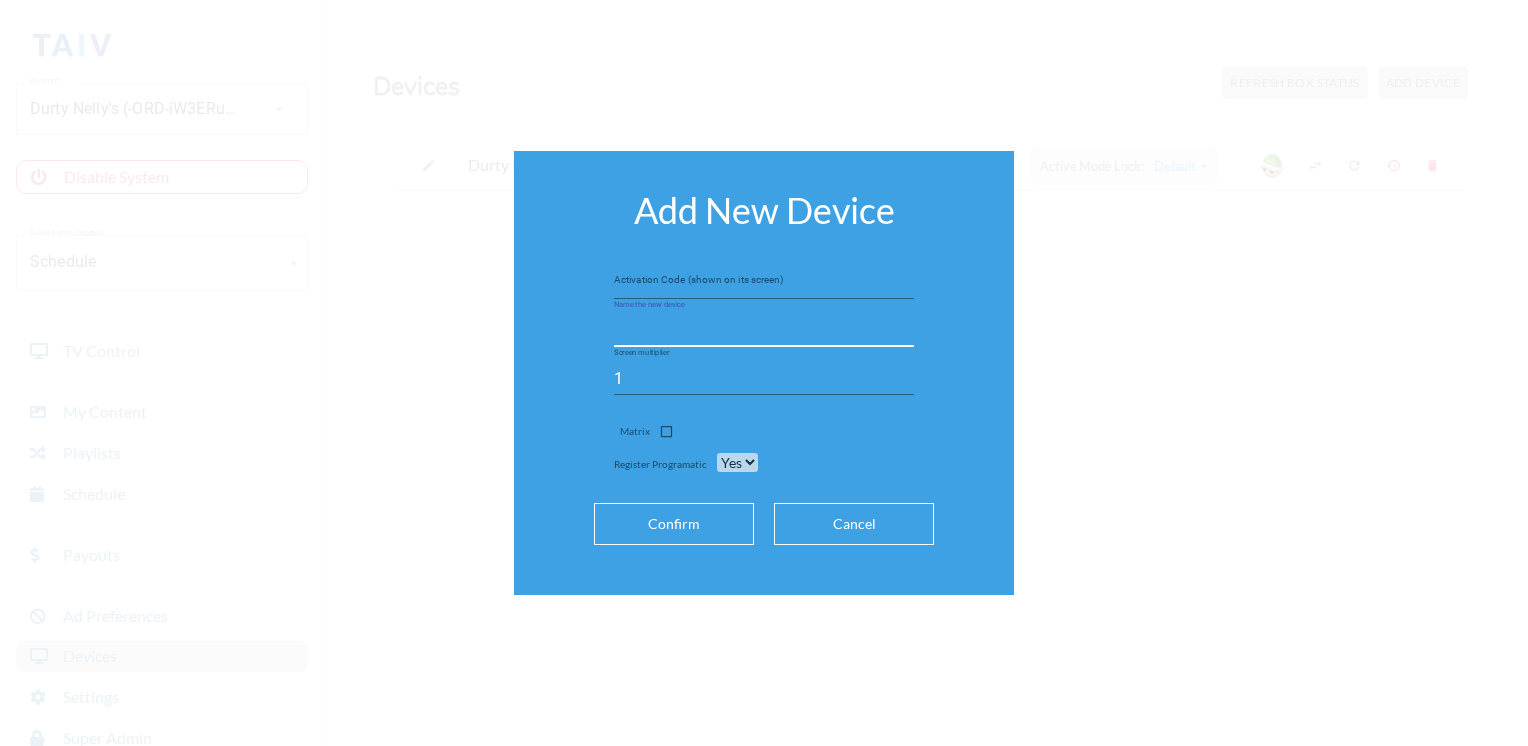 click at bounding box center [764, 331] 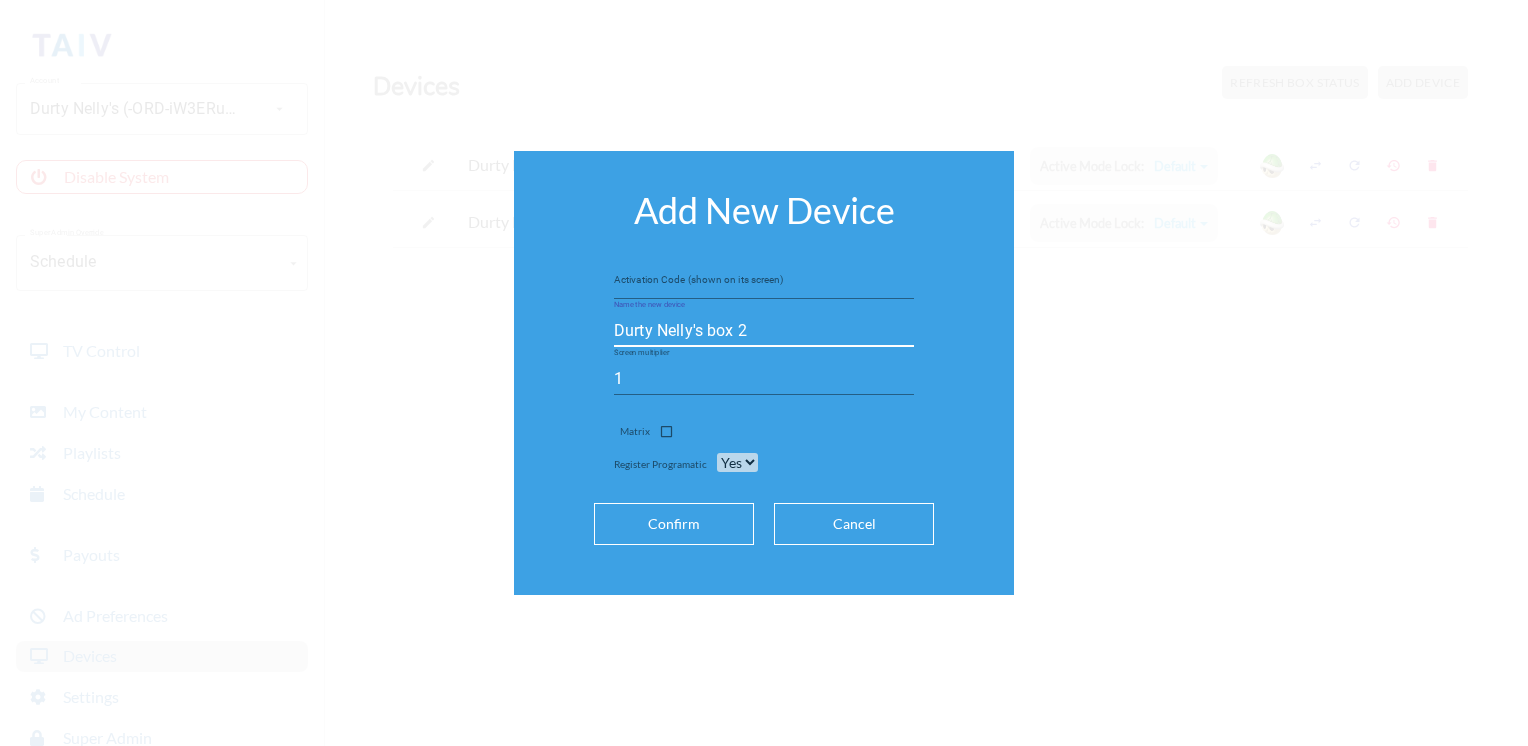 type on "Durty Nelly's box 2" 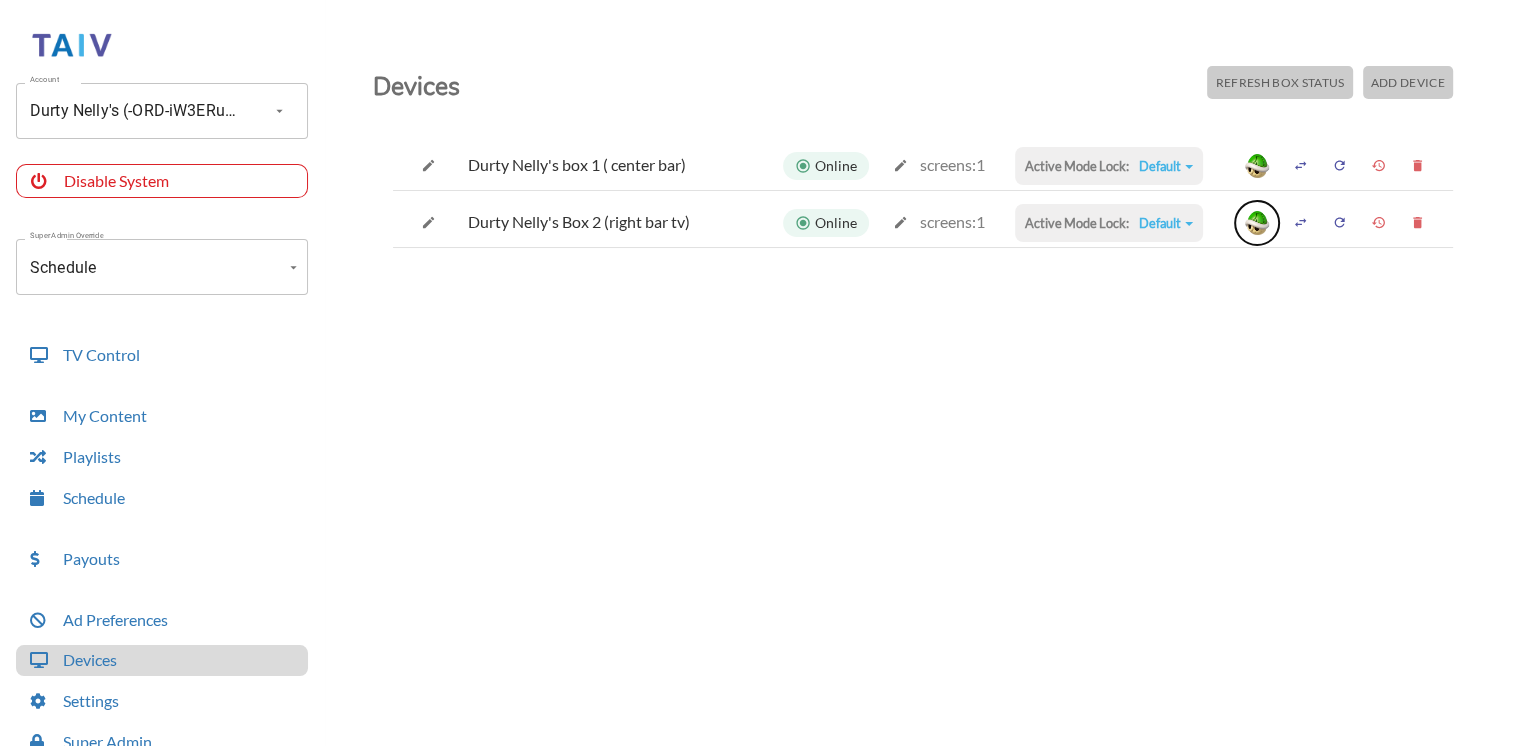 click at bounding box center (1257, 223) 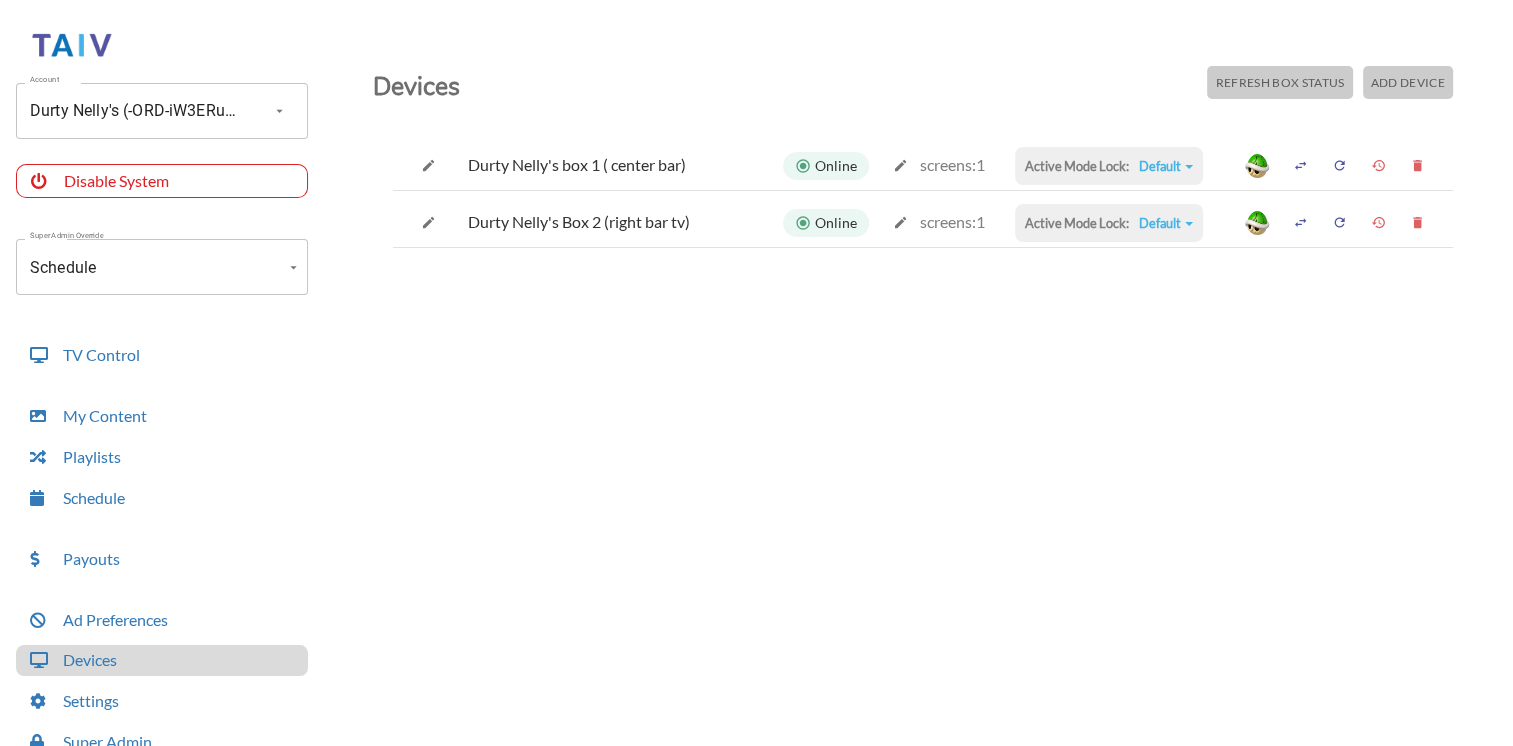 click on "Default" at bounding box center [1166, 166] 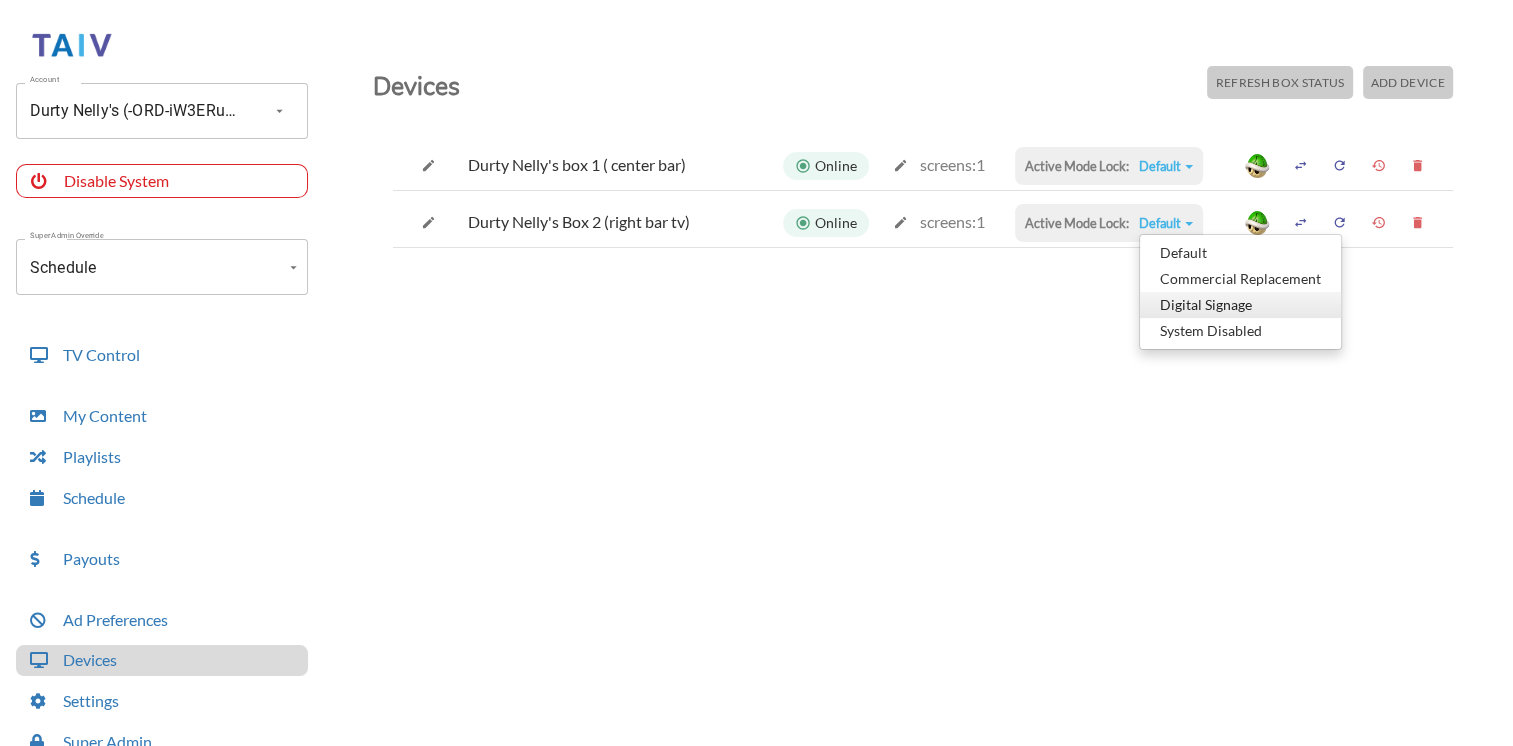 click on "Digital Signage" at bounding box center [1240, 253] 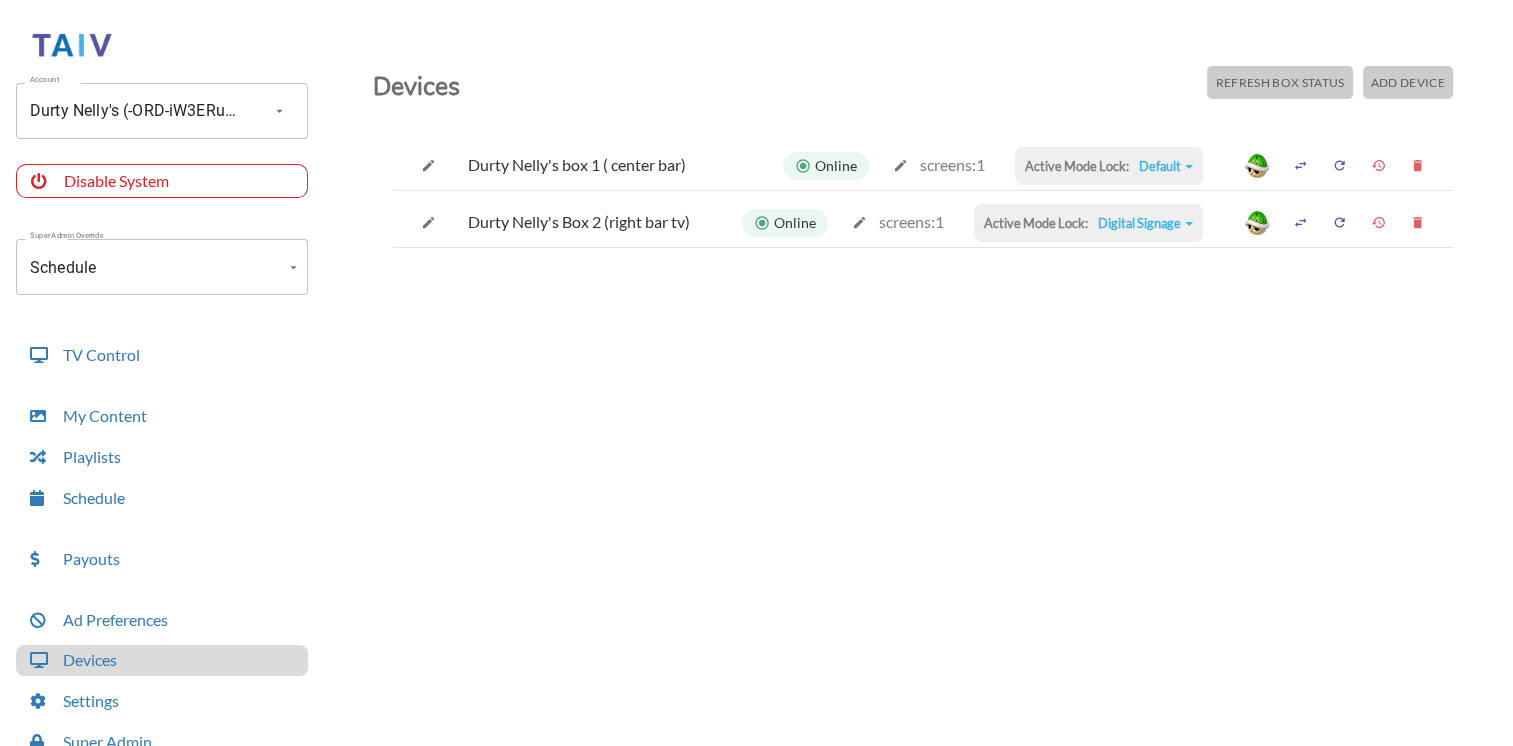 click on "Digital Signage" at bounding box center (1166, 166) 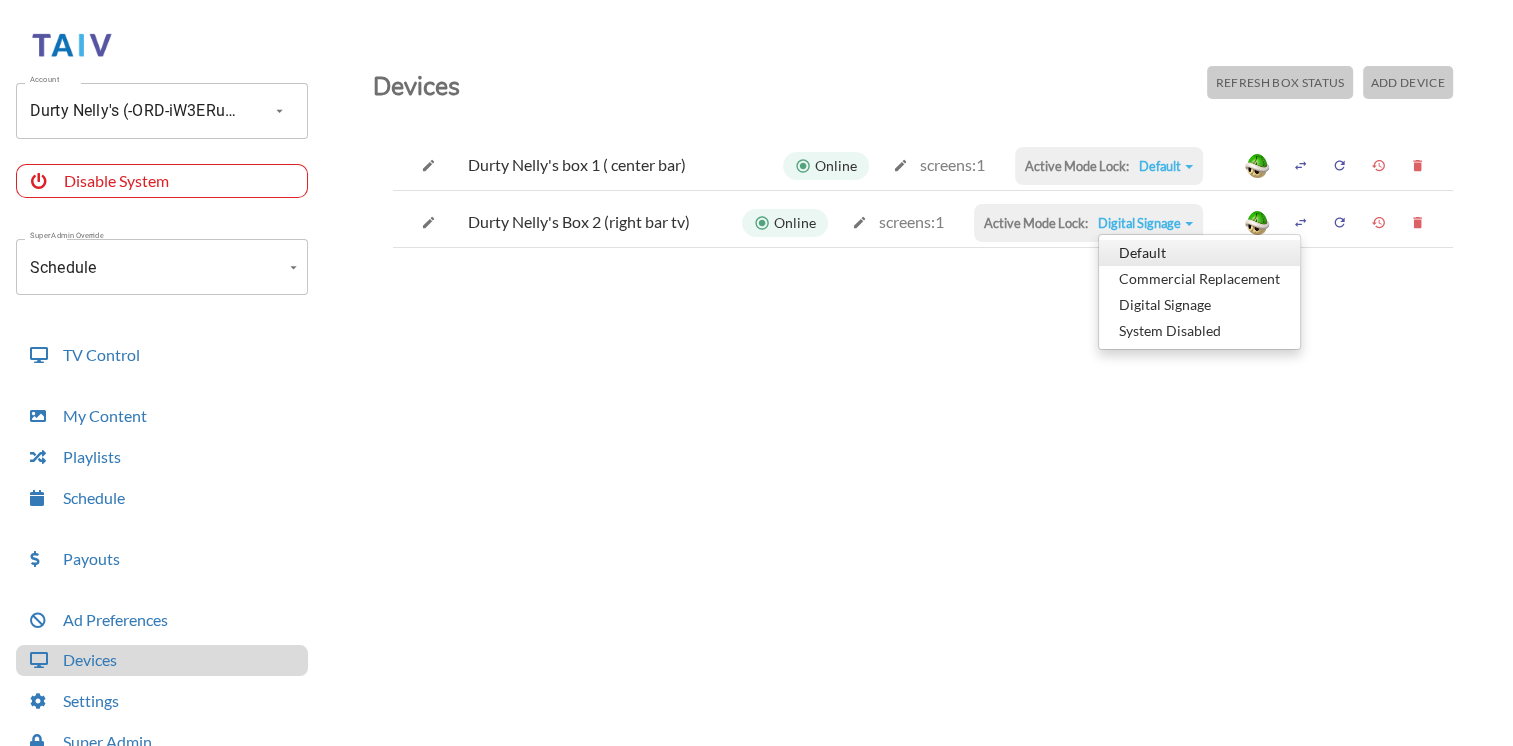 click on "Default" at bounding box center [1199, 253] 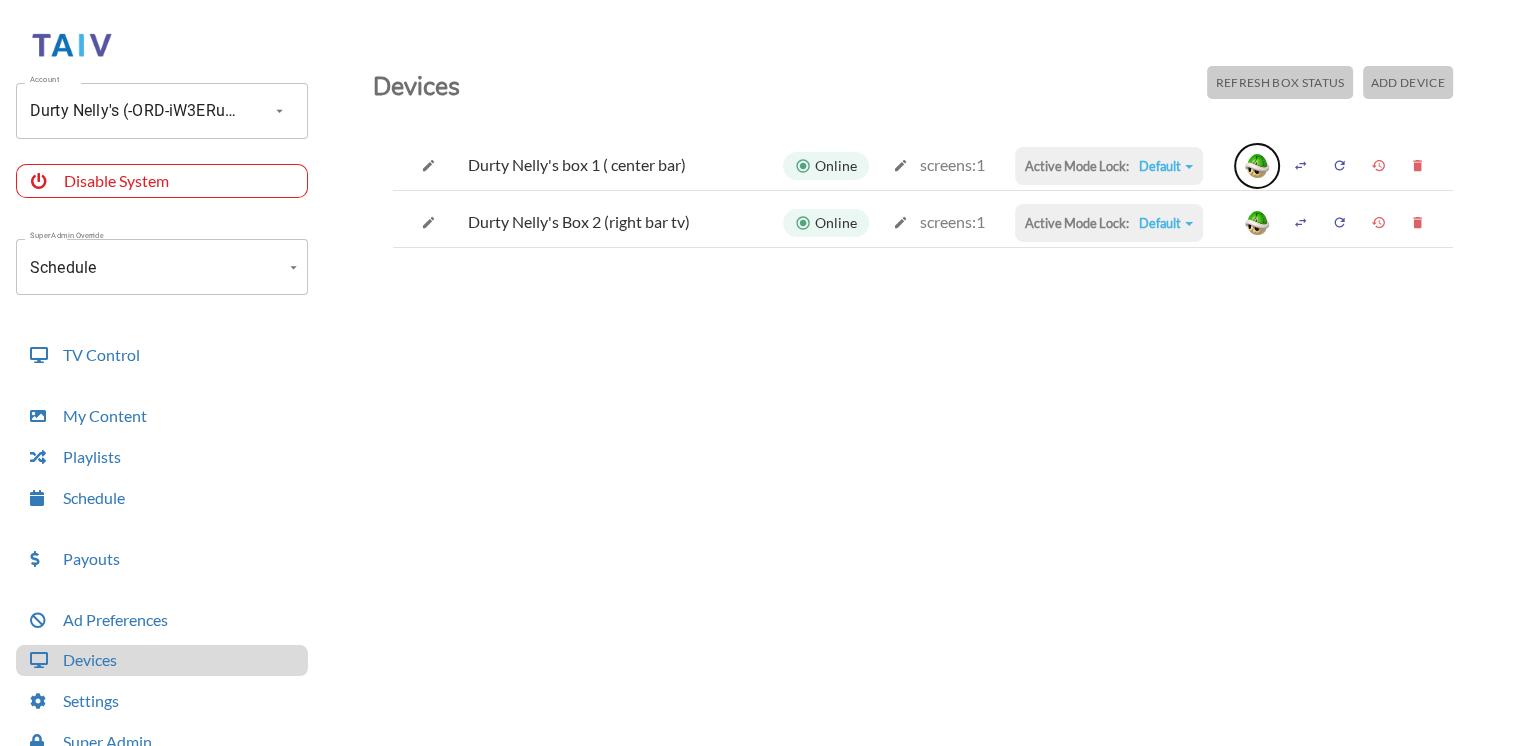 click at bounding box center [1257, 166] 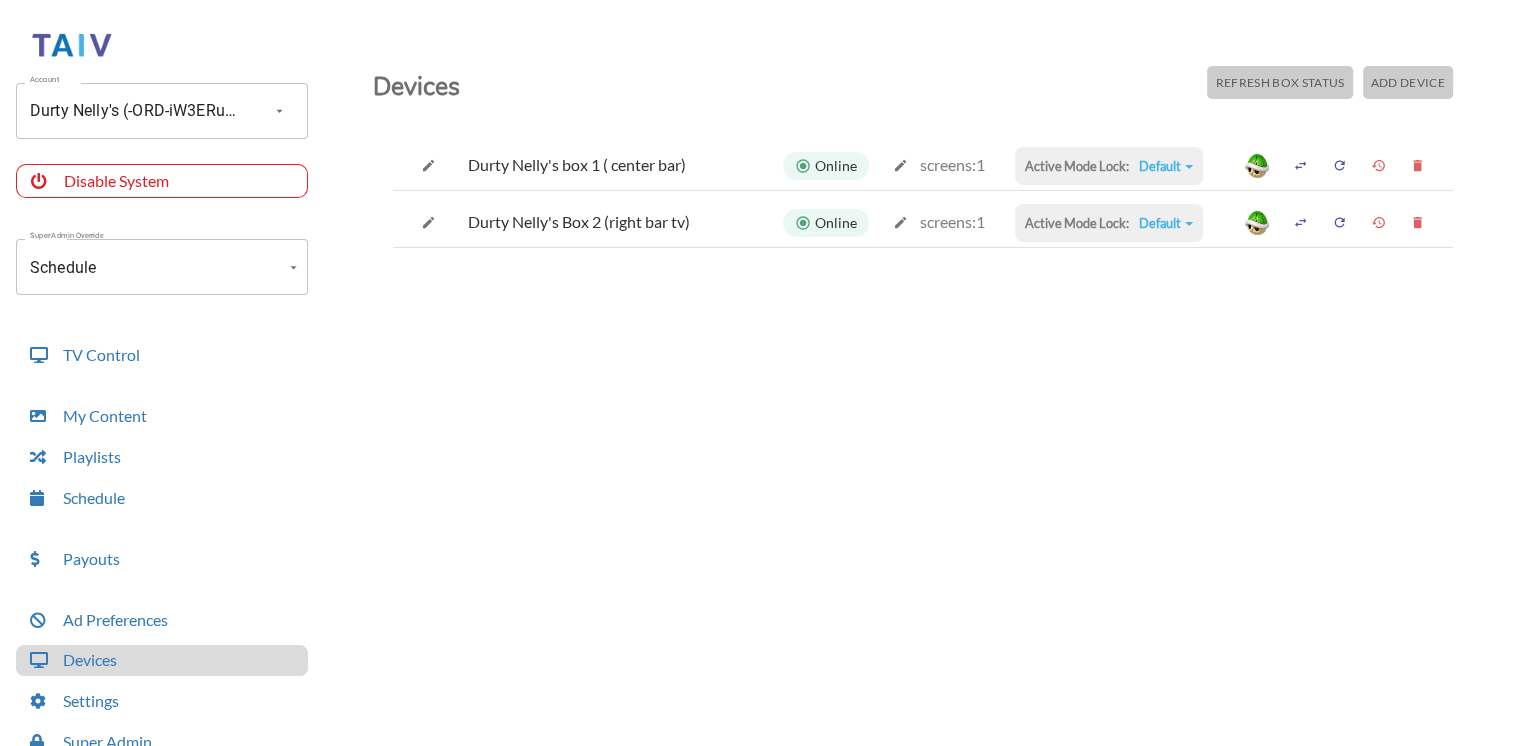 click on "Default" at bounding box center (1166, 166) 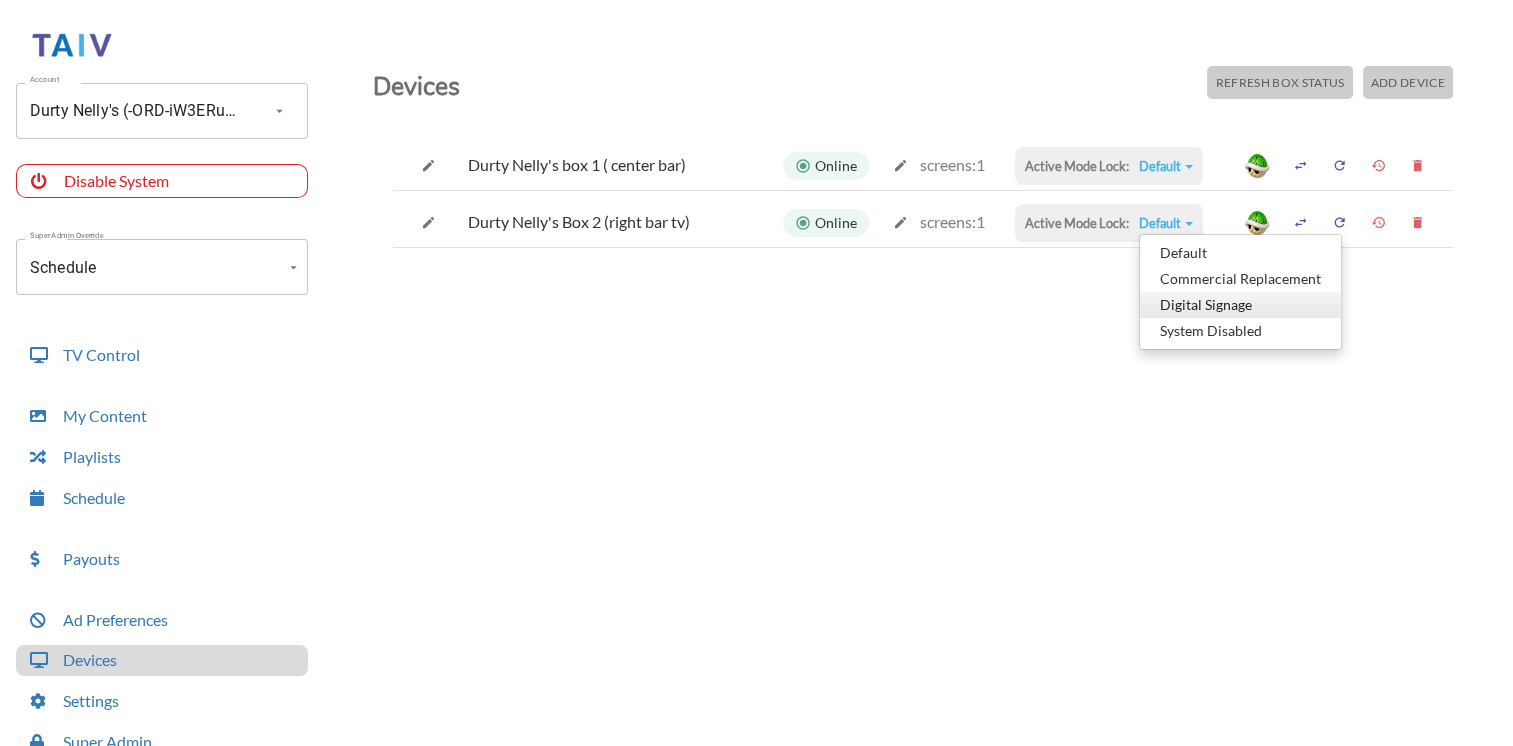 click on "Digital Signage" at bounding box center (1240, 253) 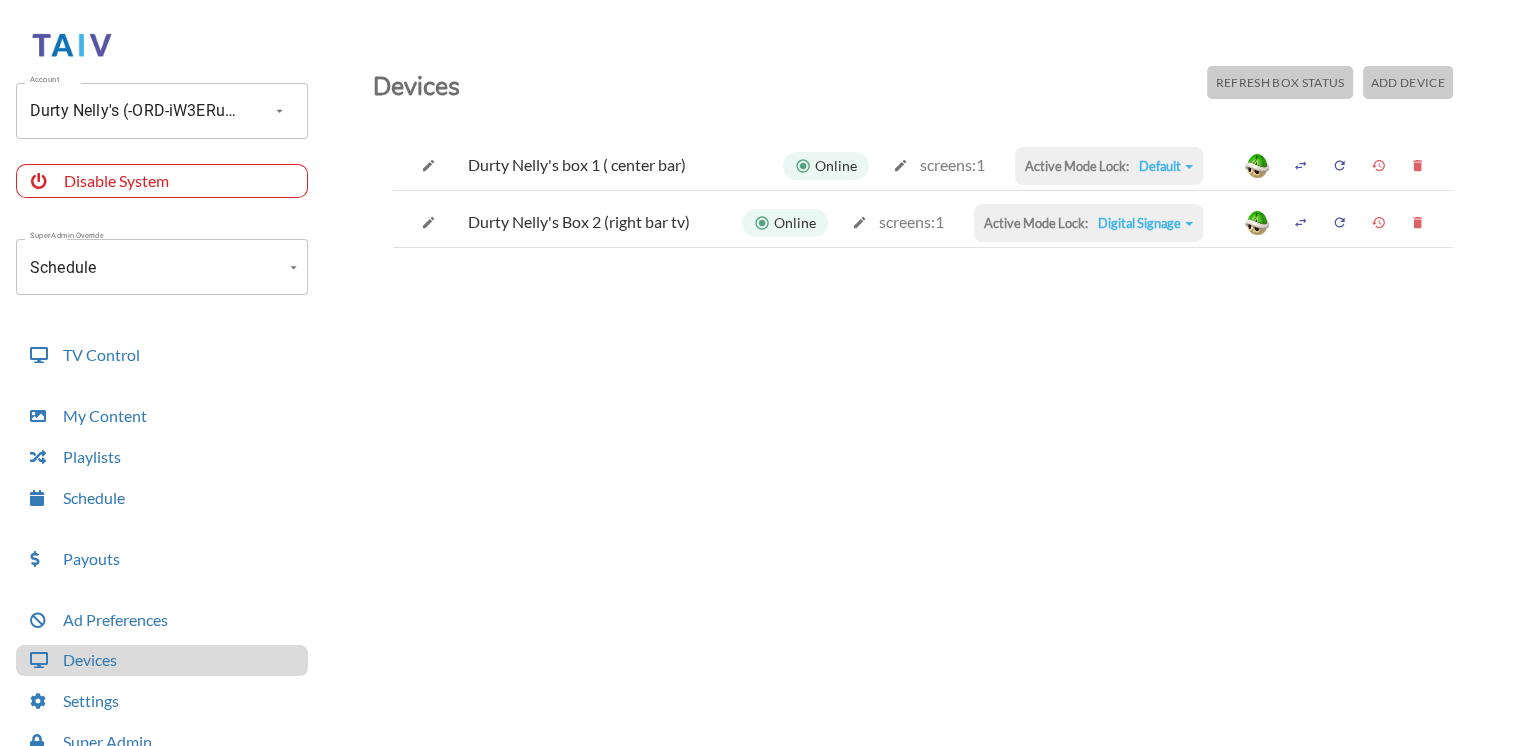 click on "Digital Signage" at bounding box center [1166, 166] 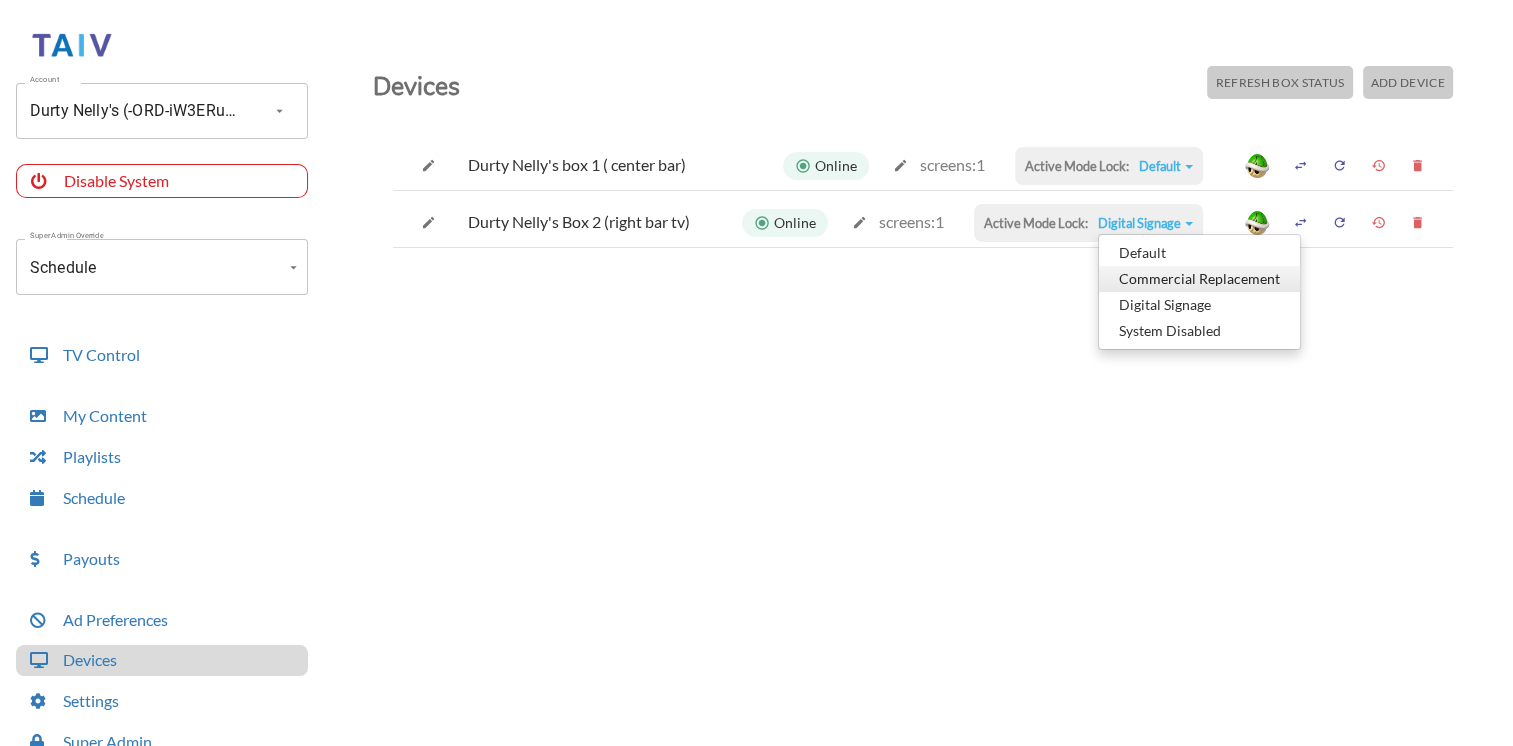 click on "Commercial Replacement" at bounding box center (1199, 253) 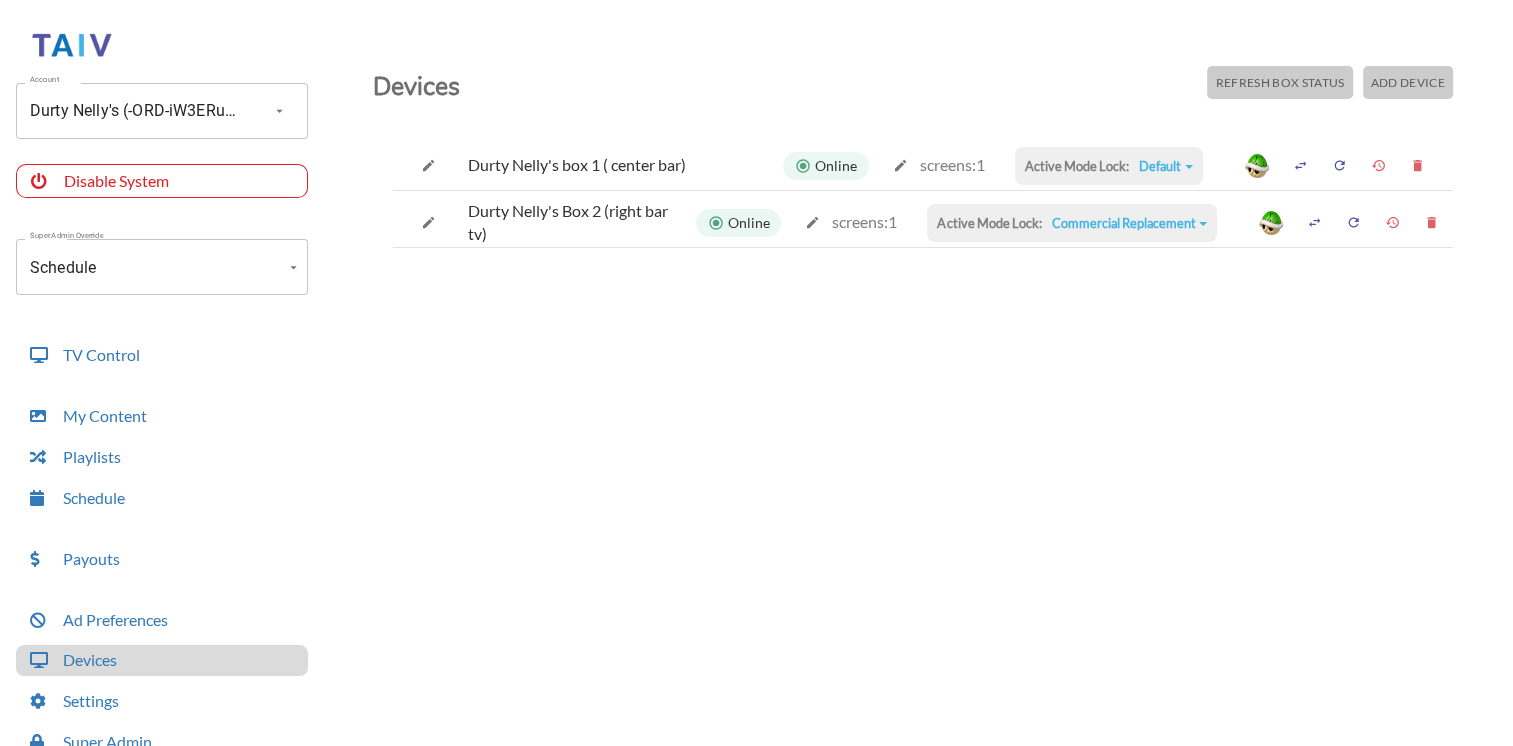 click on "Commercial Replacement" at bounding box center (1166, 166) 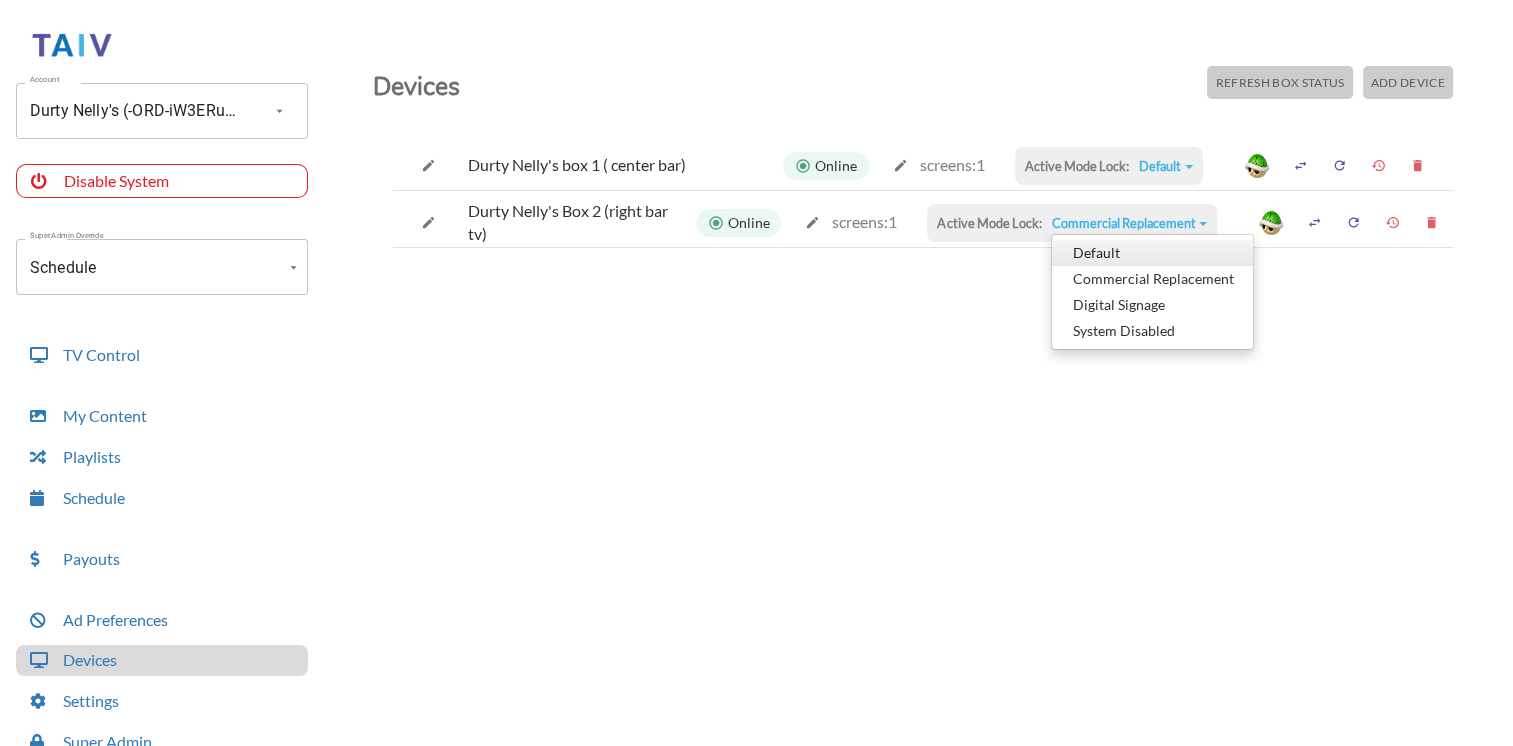 click on "Default" at bounding box center [1152, 253] 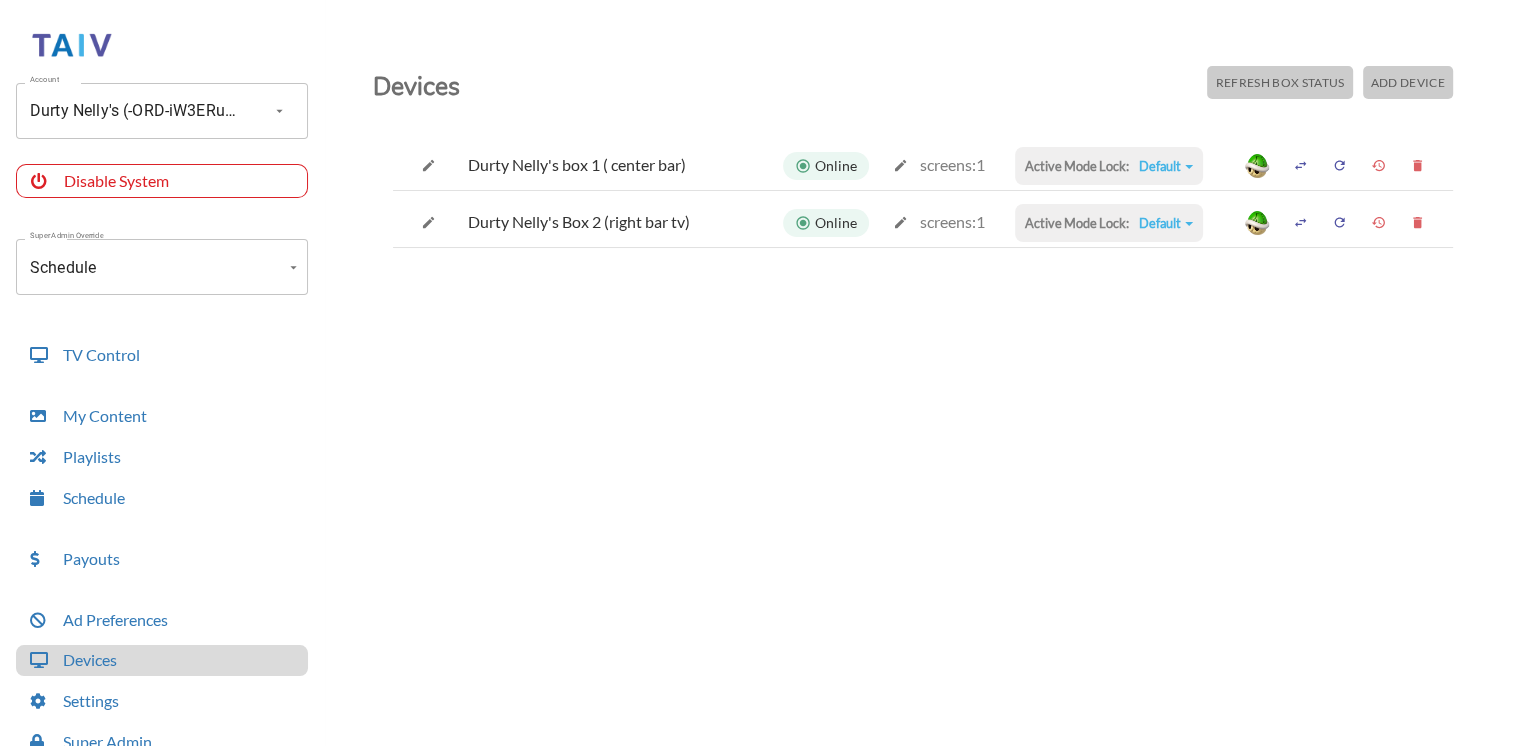 click on "Account Durty Nelly's (-ORD-iW3ERuM2i5mv0PH) Account Disable System Super Admin Override Schedule Schedule Mode Mode TV Control My Content Playlists Schedule Payouts Ad Preferences Devices Settings Super Admin Dashboard Ad Manager Log Out Devices Refresh Box Status Add Device Durty Nelly's box 1 ( center bar) Online screens:  1 Active Mode Lock:  Default   Default Commercial Replacement Digital Signage System Disabled Durty Nelly's Box 2 (right bar tv) Online screens:  1 Active Mode Lock:  Default   Default Commercial Replacement Digital Signage System Disabled" at bounding box center [756, 378] 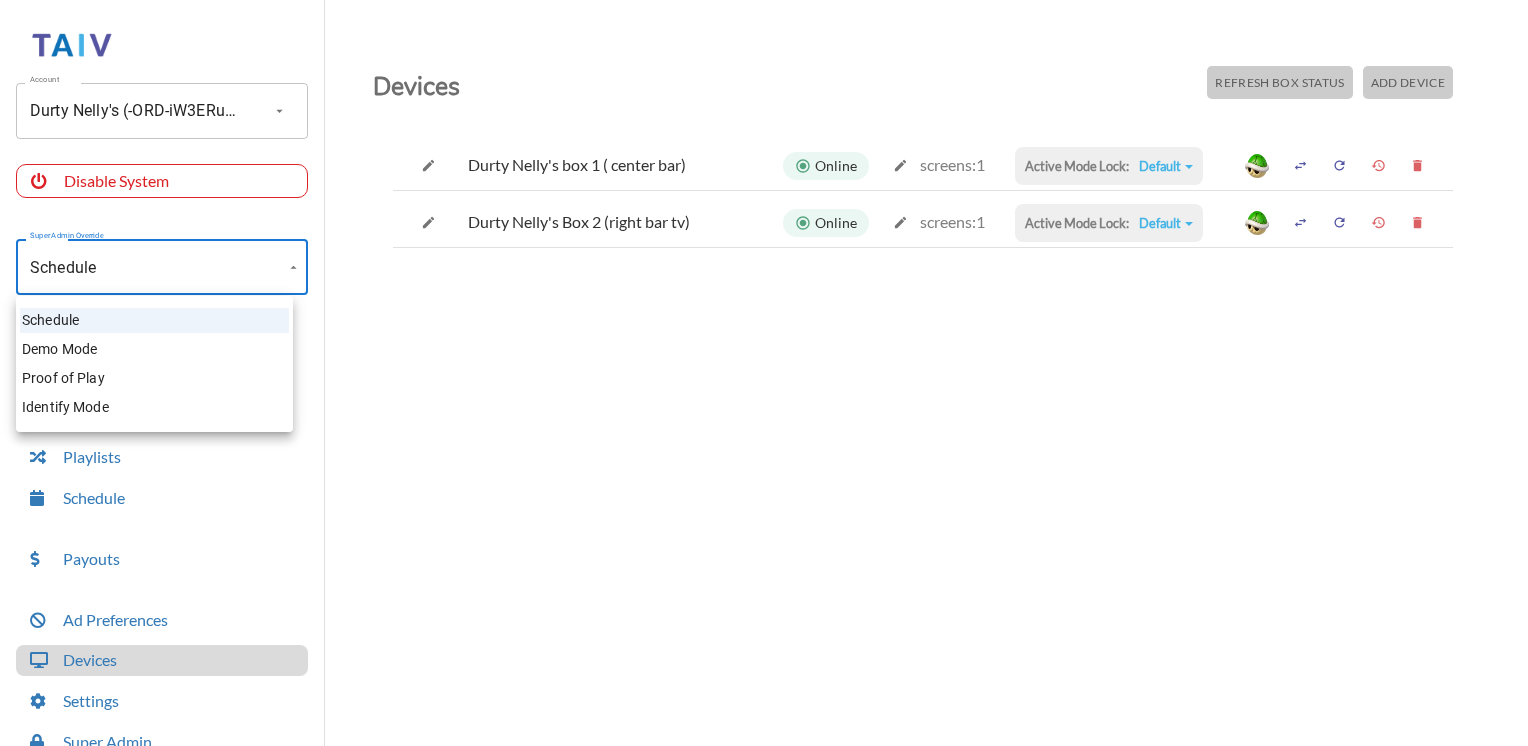 click on "Demo Mode" at bounding box center [154, 349] 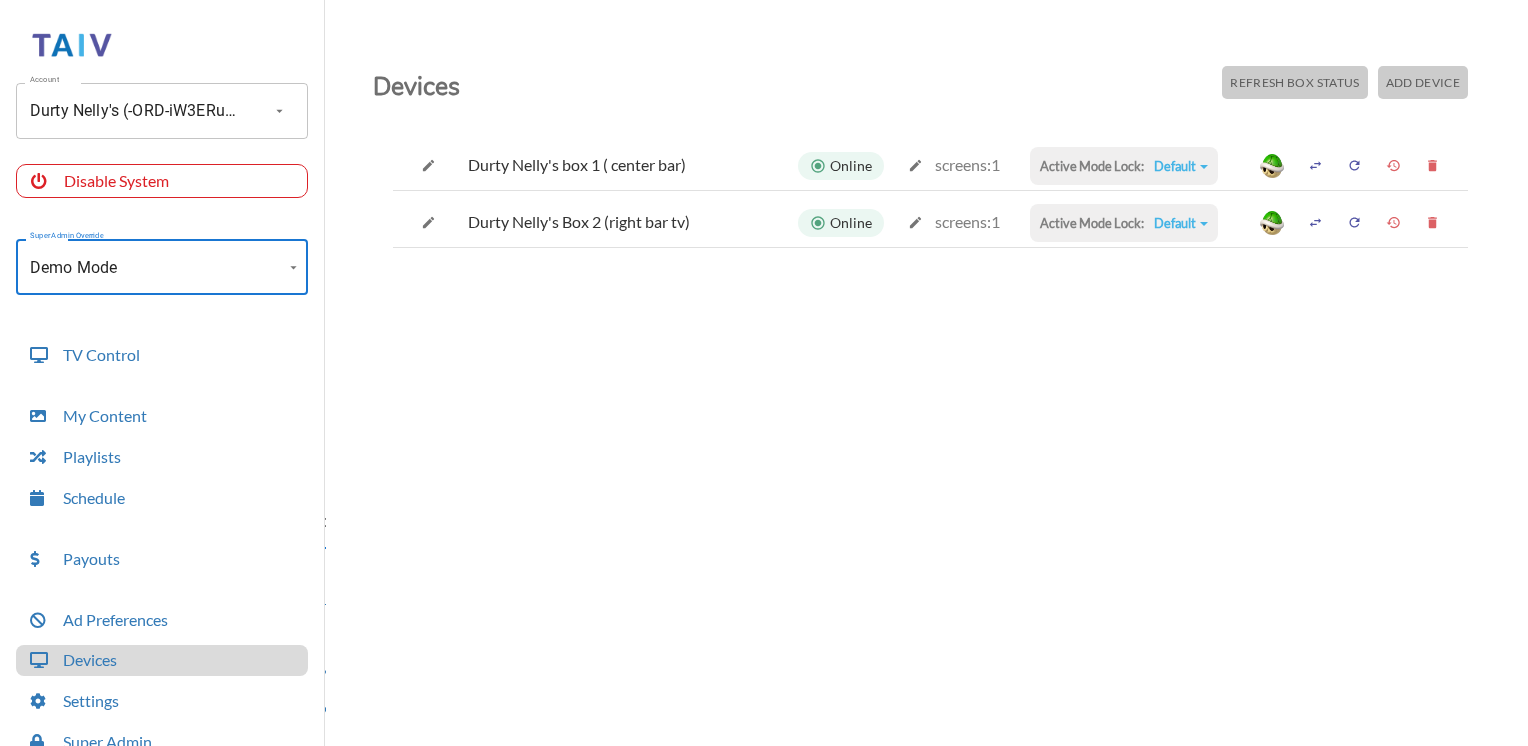 click on "Account Durty Nelly's (-ORD-iW3ERuM2i5mv0PH) Account Disable System Super Admin Override Demo Mode Demo Mode Mode TV Control My Content Playlists Schedule Payouts Ad Preferences Devices Settings Super Admin Dashboard Ad Manager Log Out Devices Refresh Box Status Add Device Durty Nelly's box 1 ( center bar) Online screens:  1 Active Mode Lock:  Default   Default Commercial Replacement Digital Signage System Disabled Durty Nelly's Box 2 (right bar tv) Online screens:  1 Active Mode Lock:  Default   Default Commercial Replacement Digital Signage System Disabled" at bounding box center [764, 378] 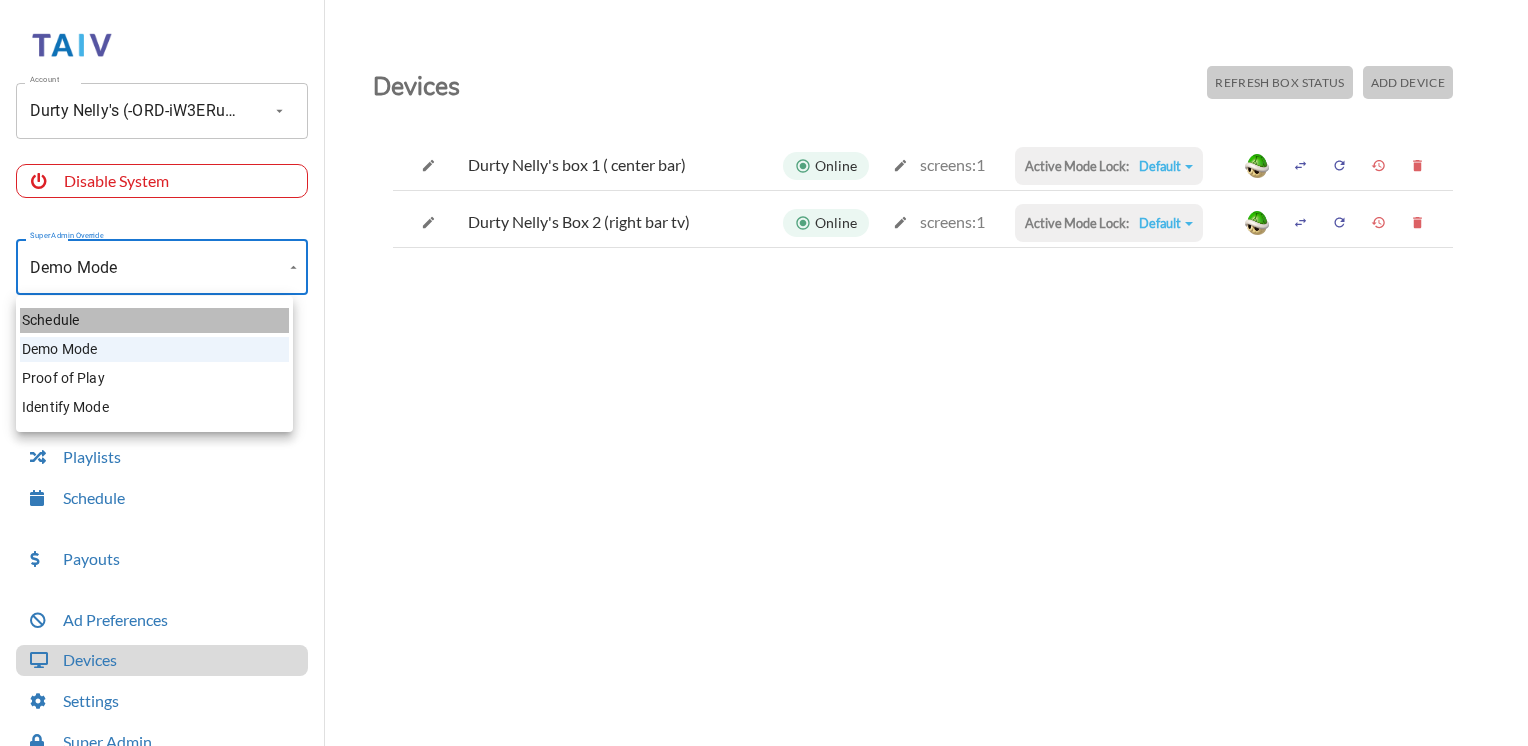 click on "Schedule" at bounding box center [154, 320] 